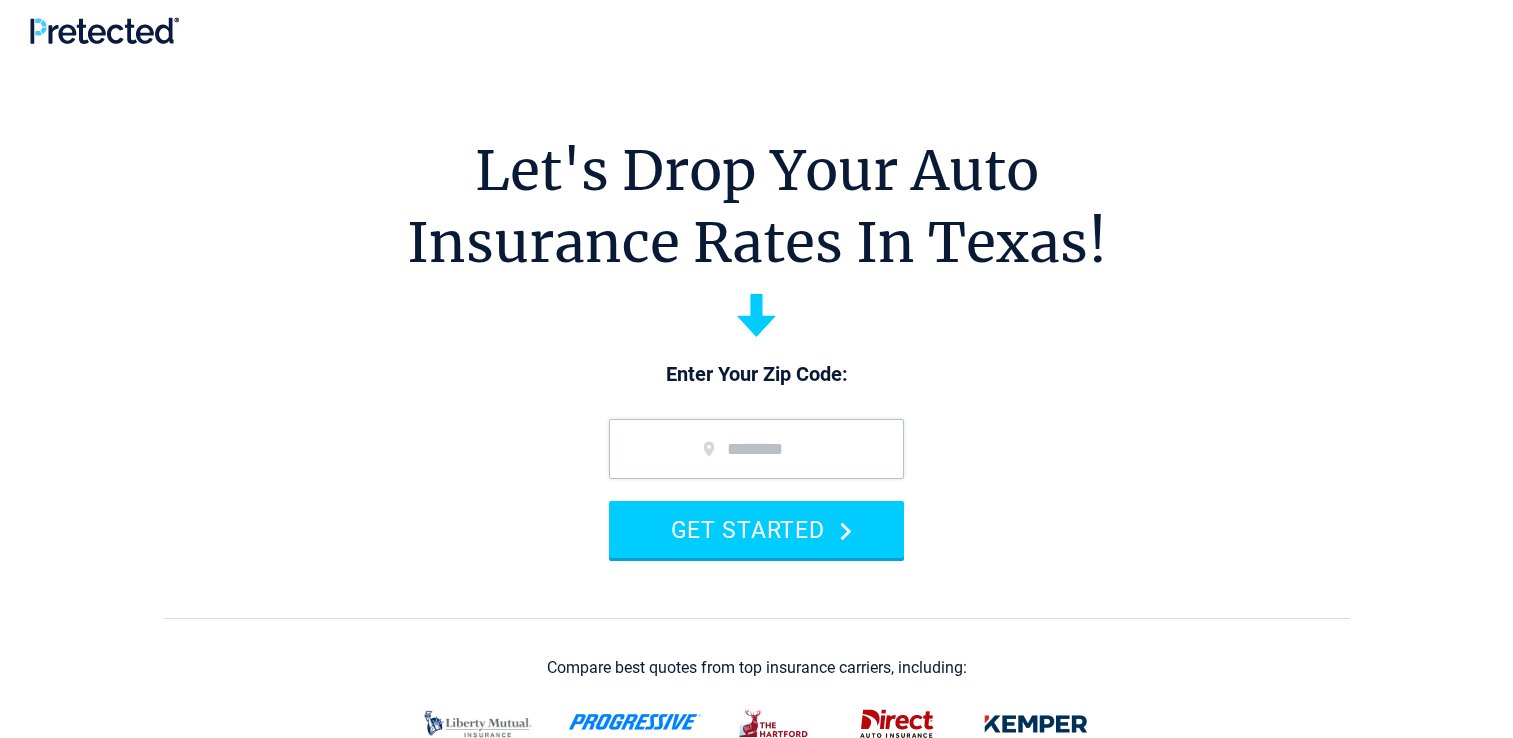 scroll, scrollTop: 0, scrollLeft: 0, axis: both 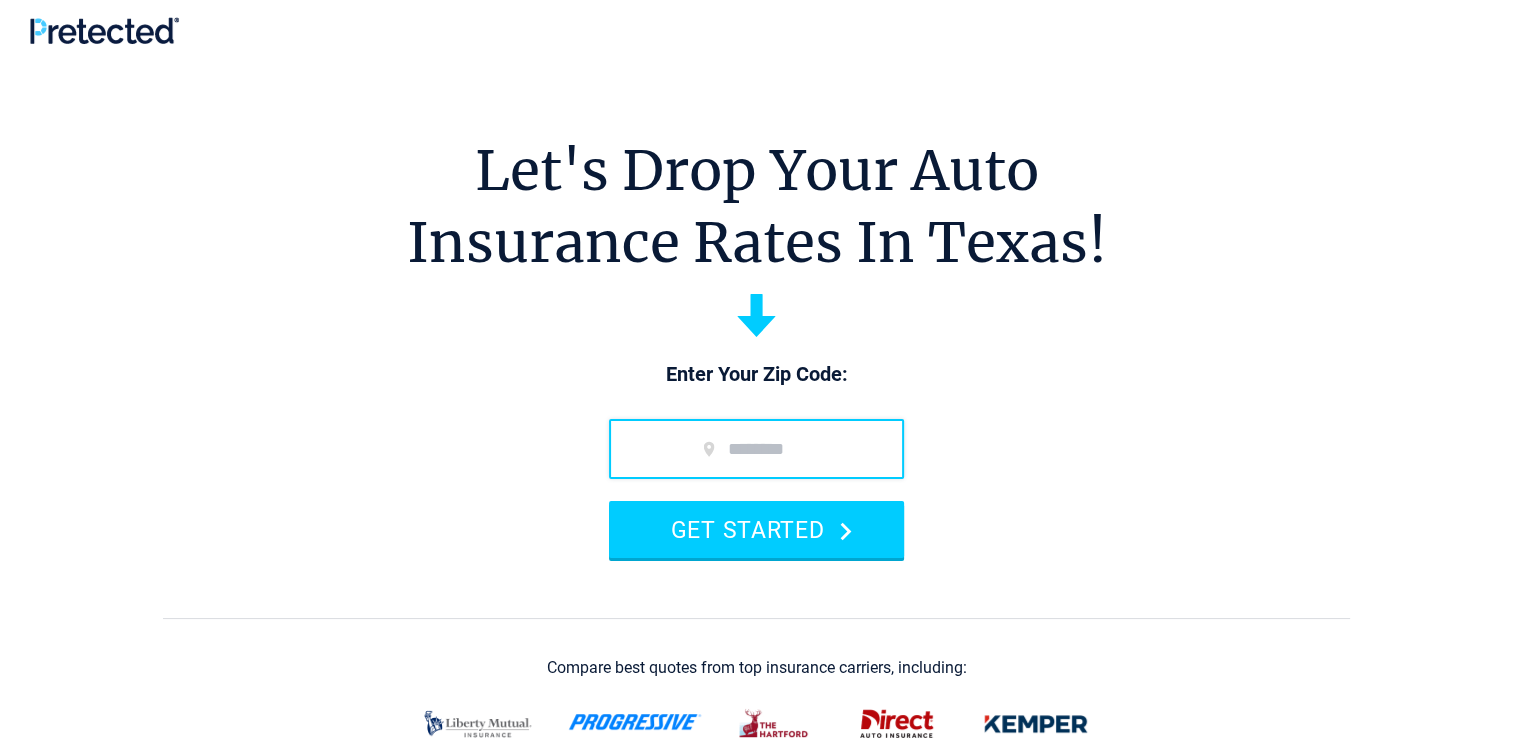 type on "*****" 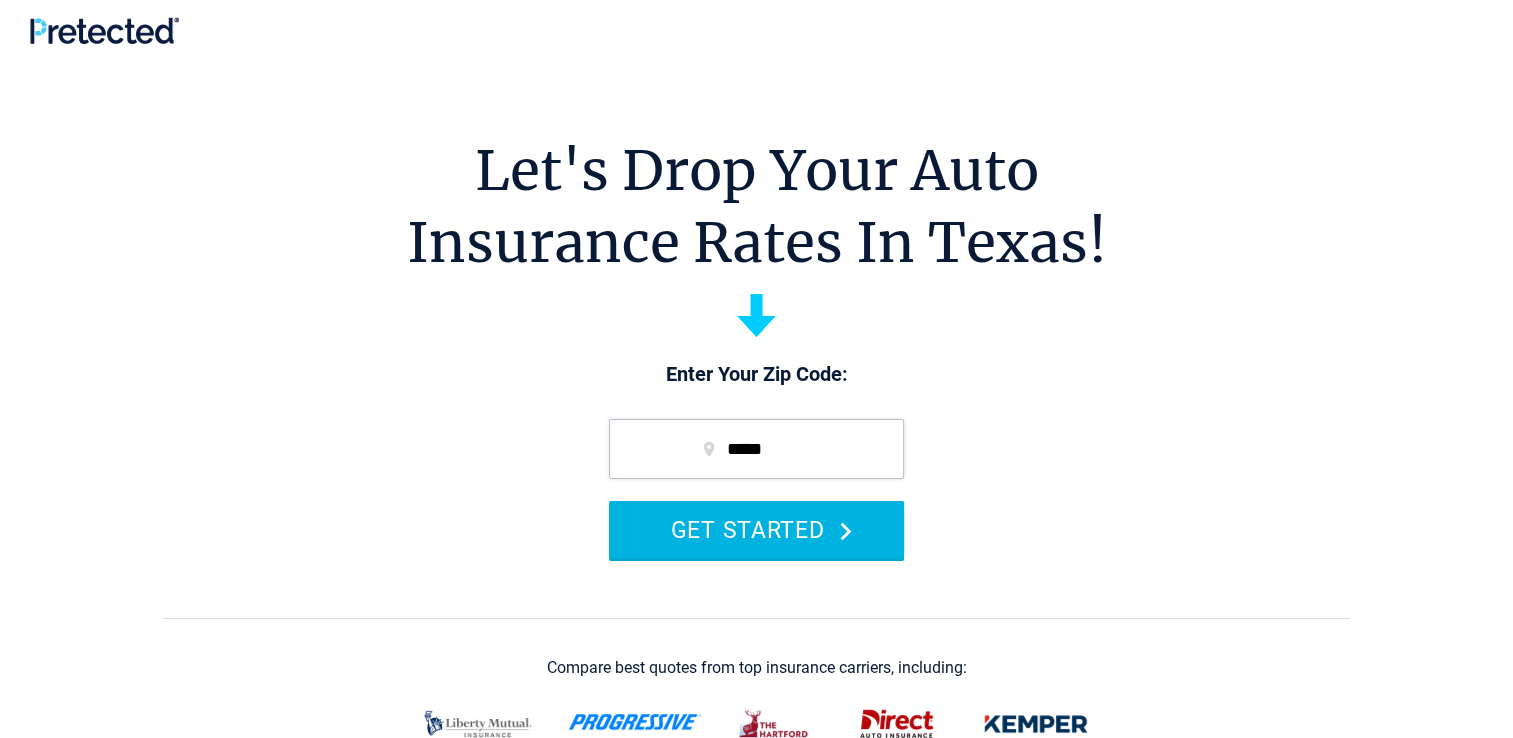 click on "GET STARTED" at bounding box center [756, 529] 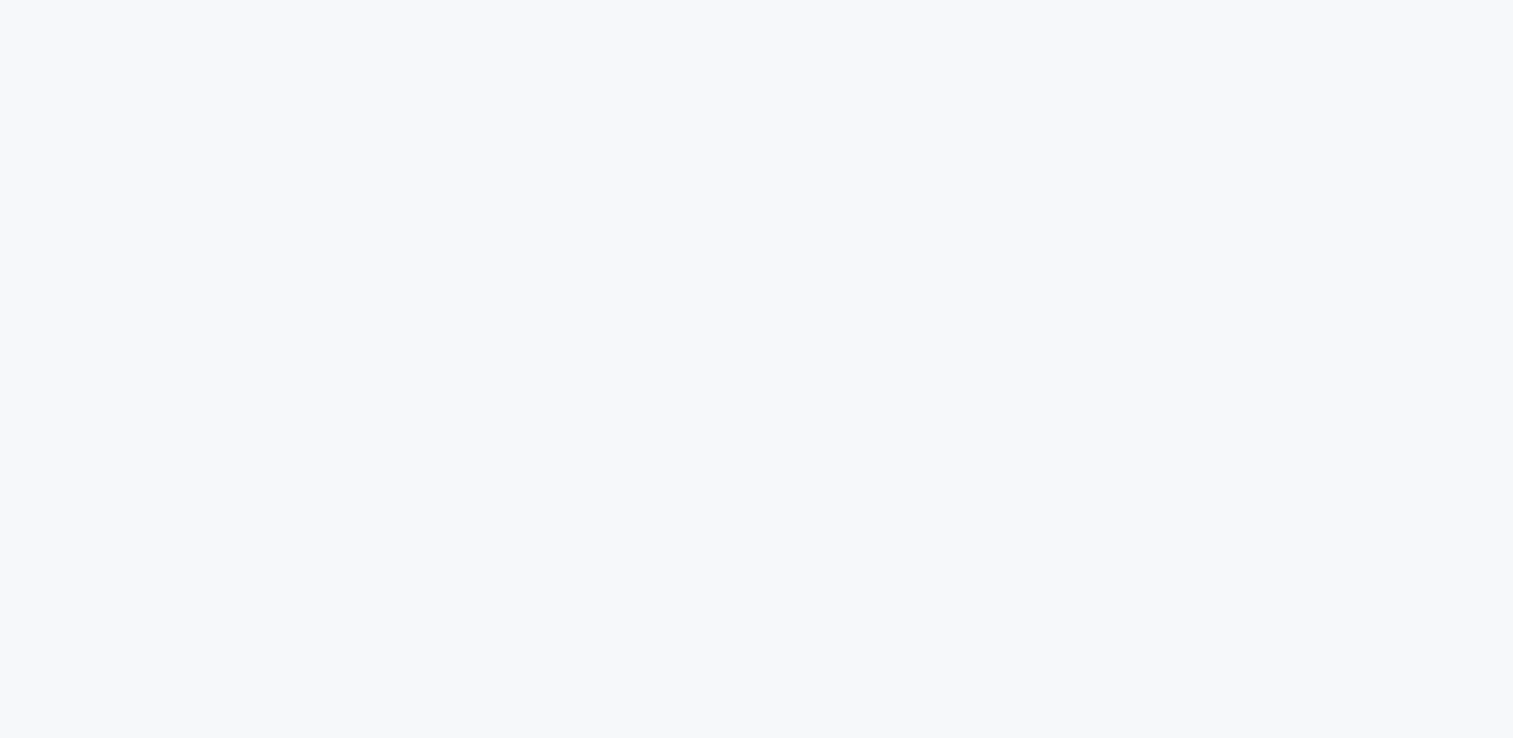 scroll, scrollTop: 0, scrollLeft: 0, axis: both 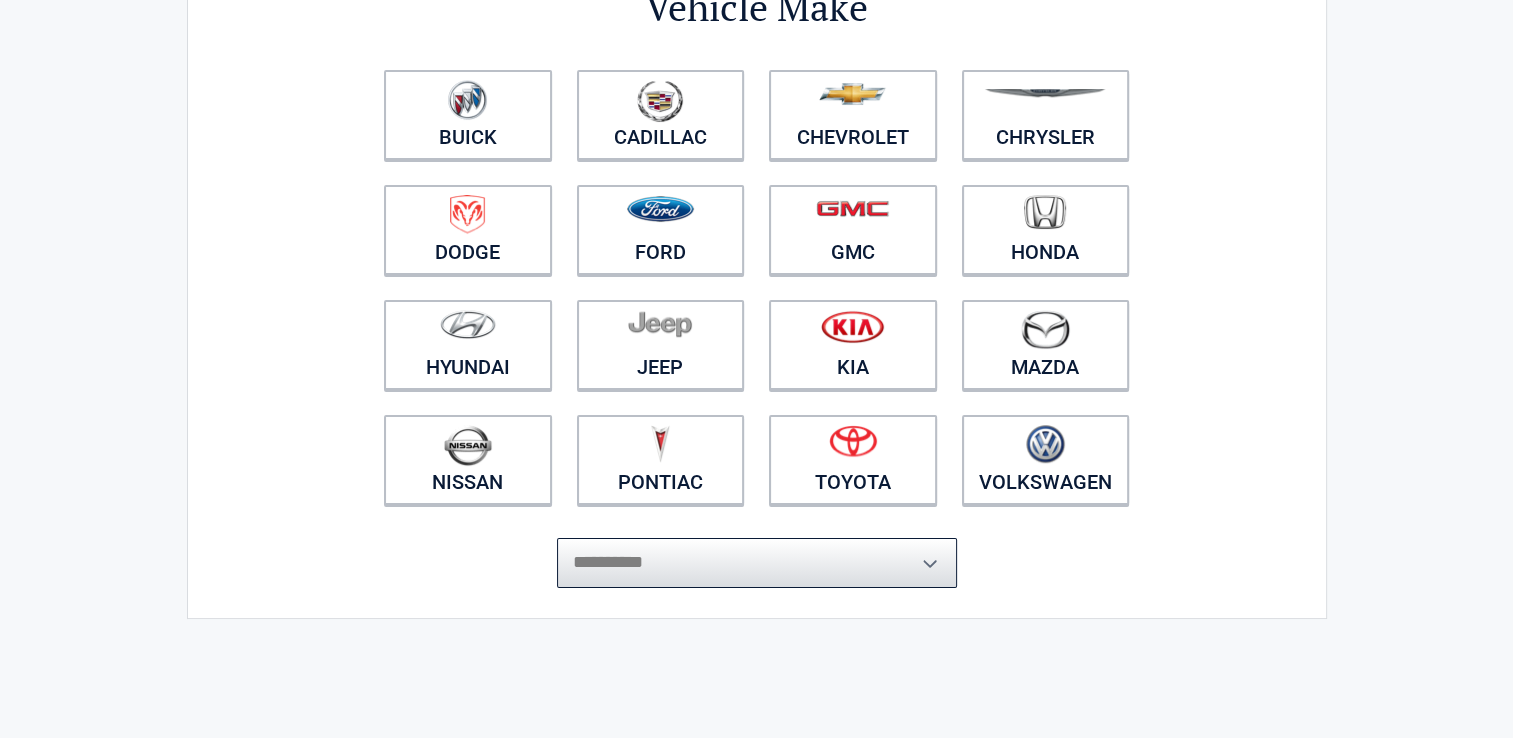 click on "**********" at bounding box center [757, 563] 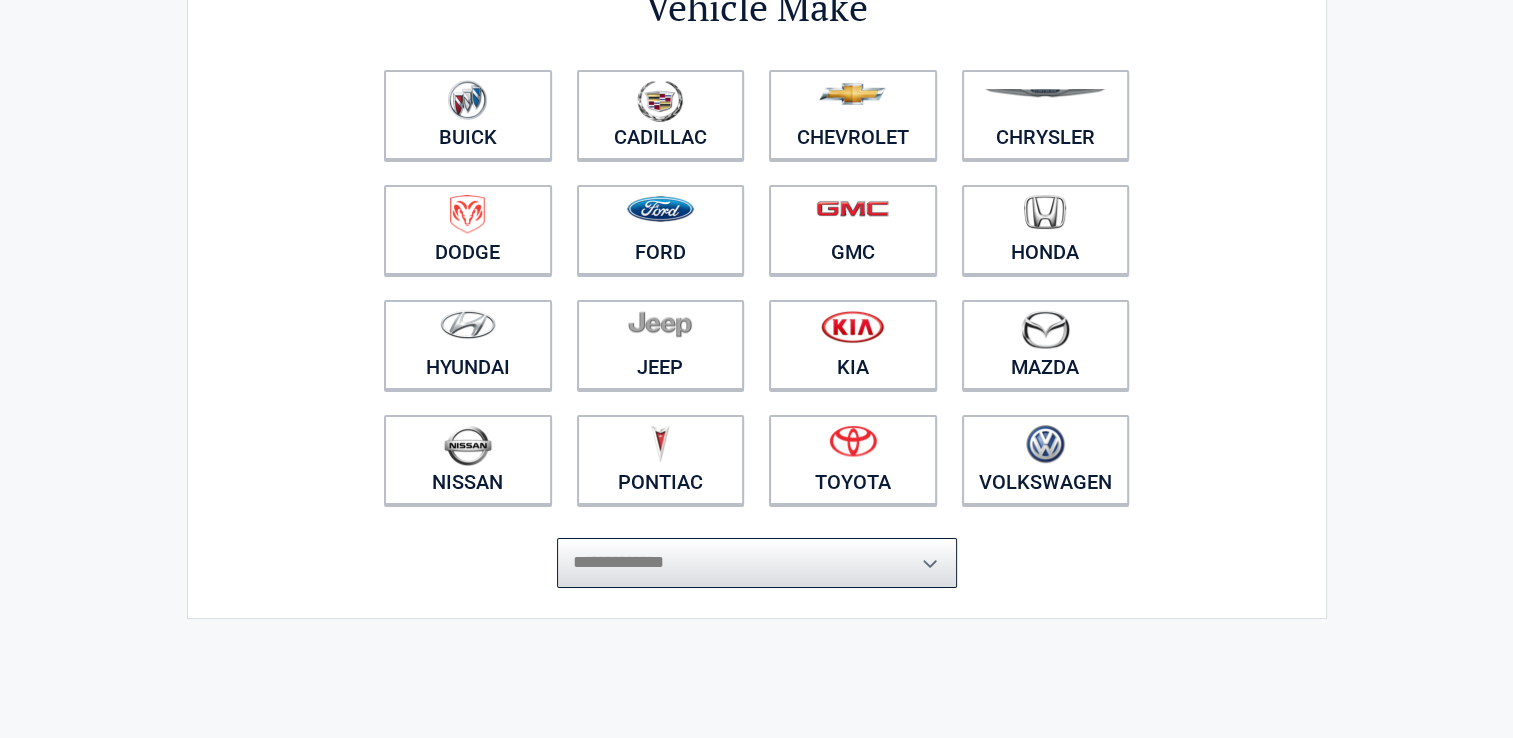 click on "**********" at bounding box center (757, 563) 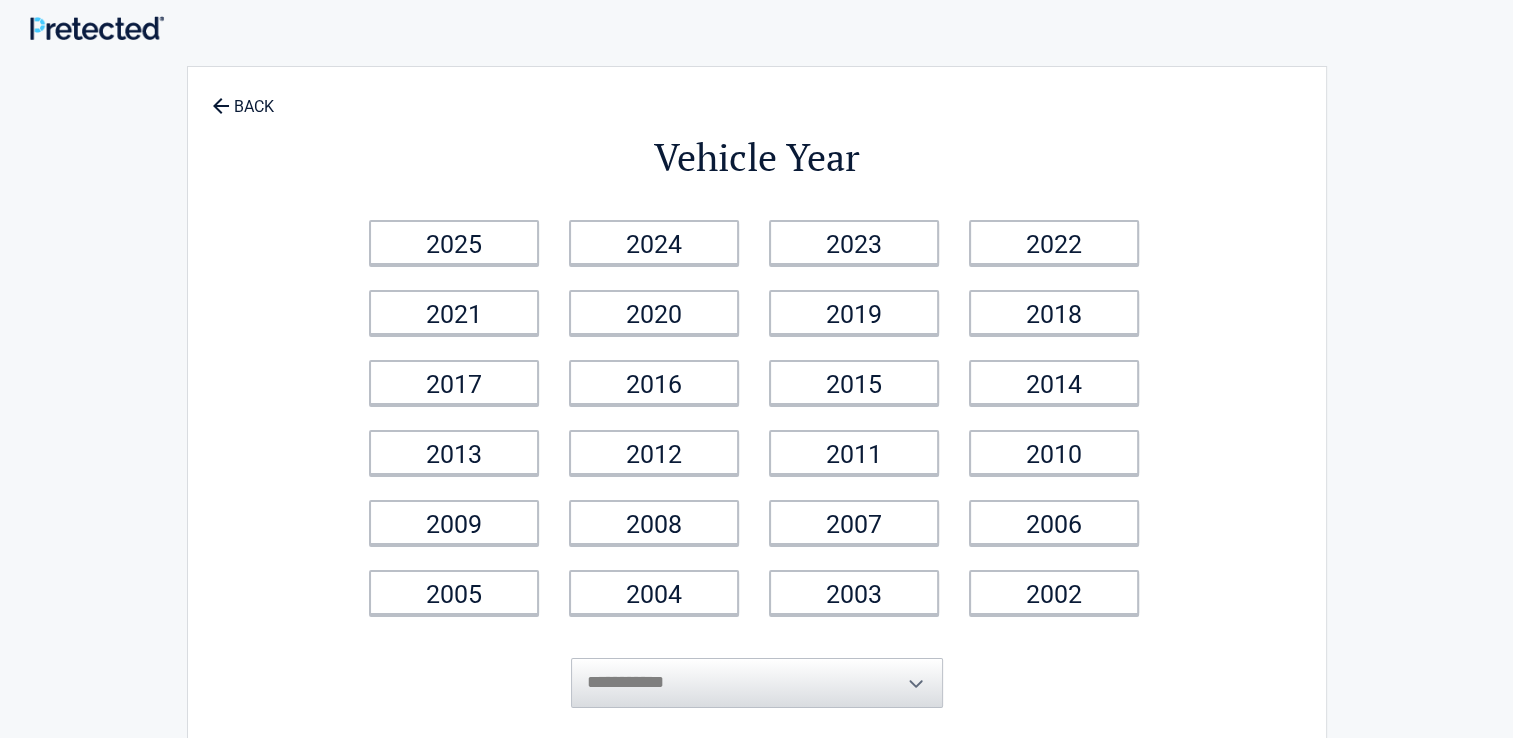 scroll, scrollTop: 0, scrollLeft: 0, axis: both 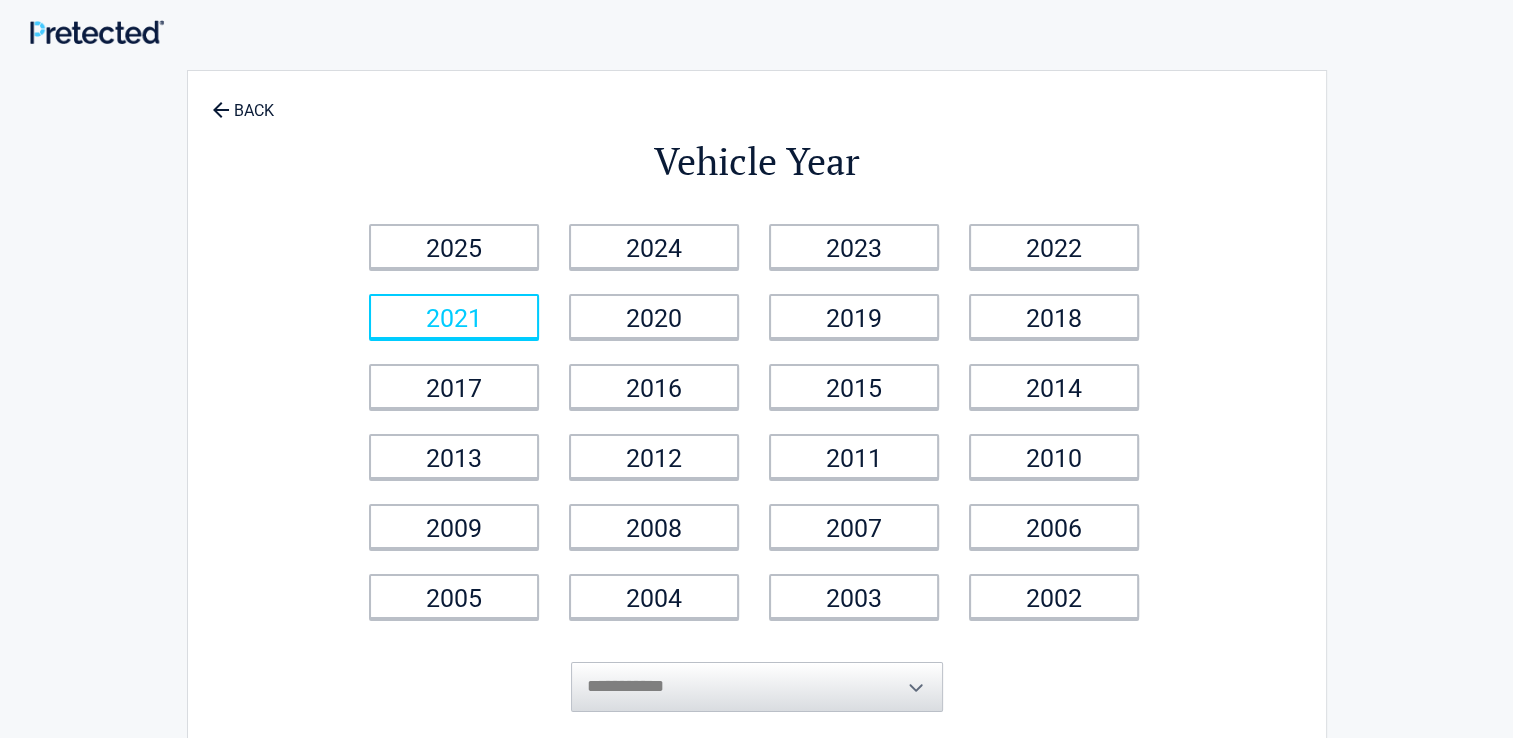 click on "2021" at bounding box center [454, 316] 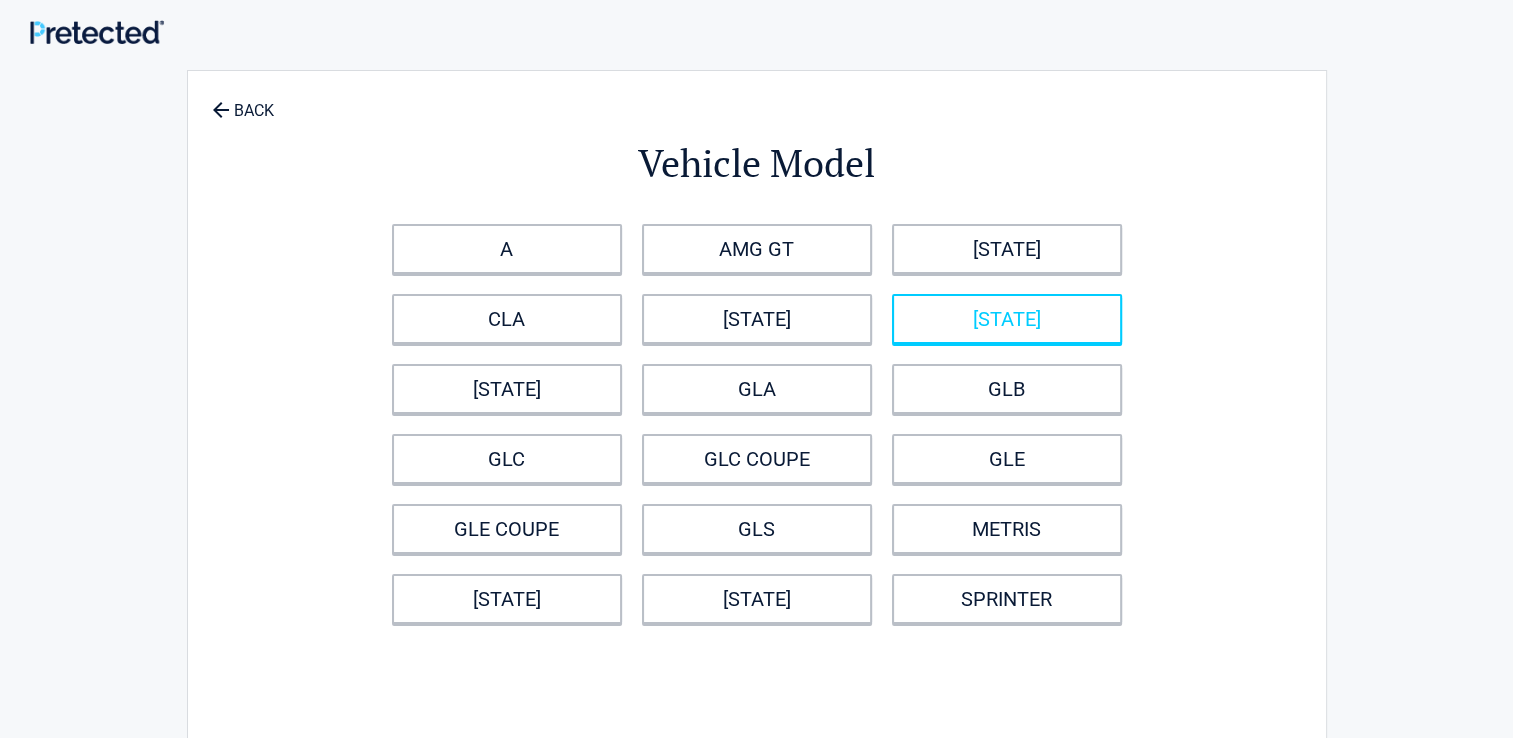 click on "E" at bounding box center (1007, 319) 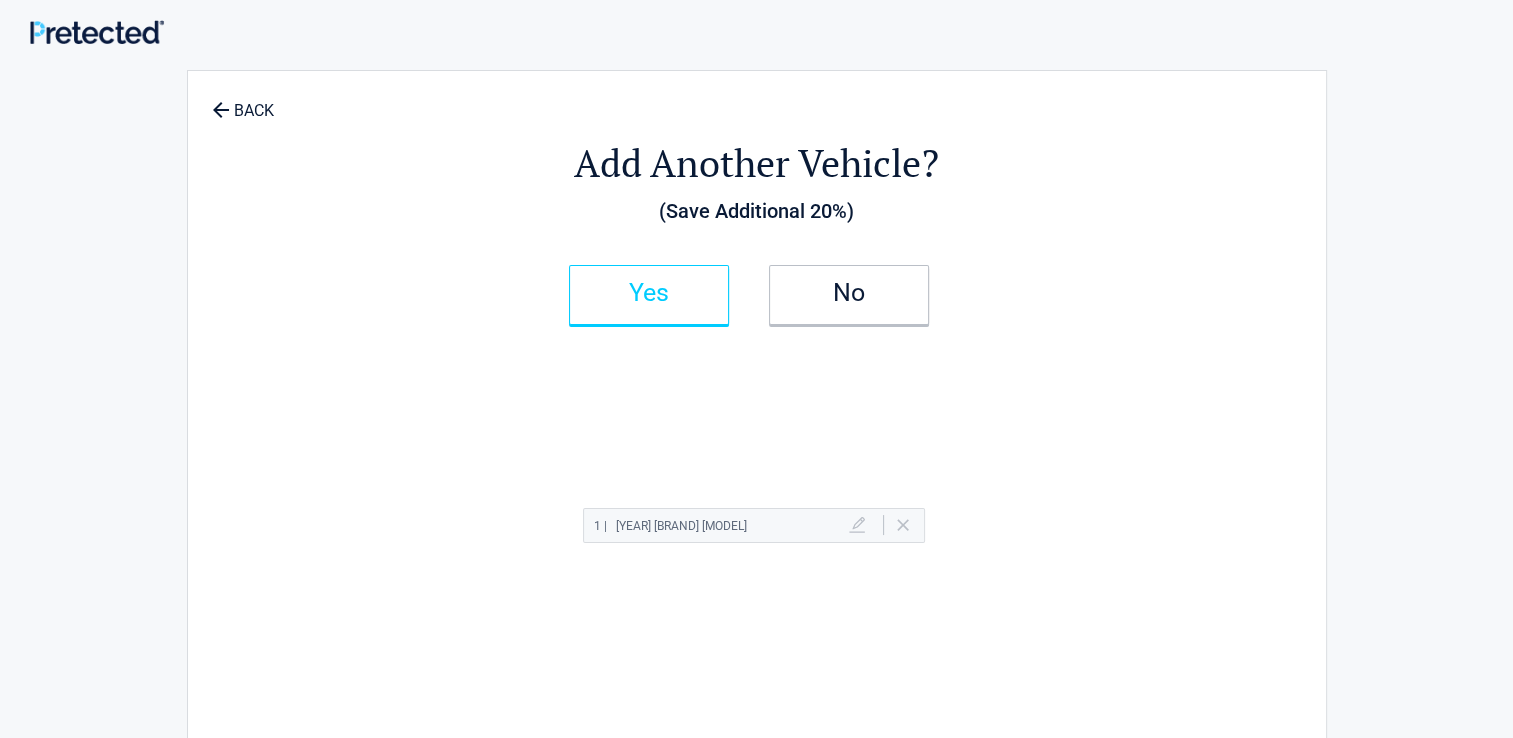 click on "Yes" at bounding box center (649, 293) 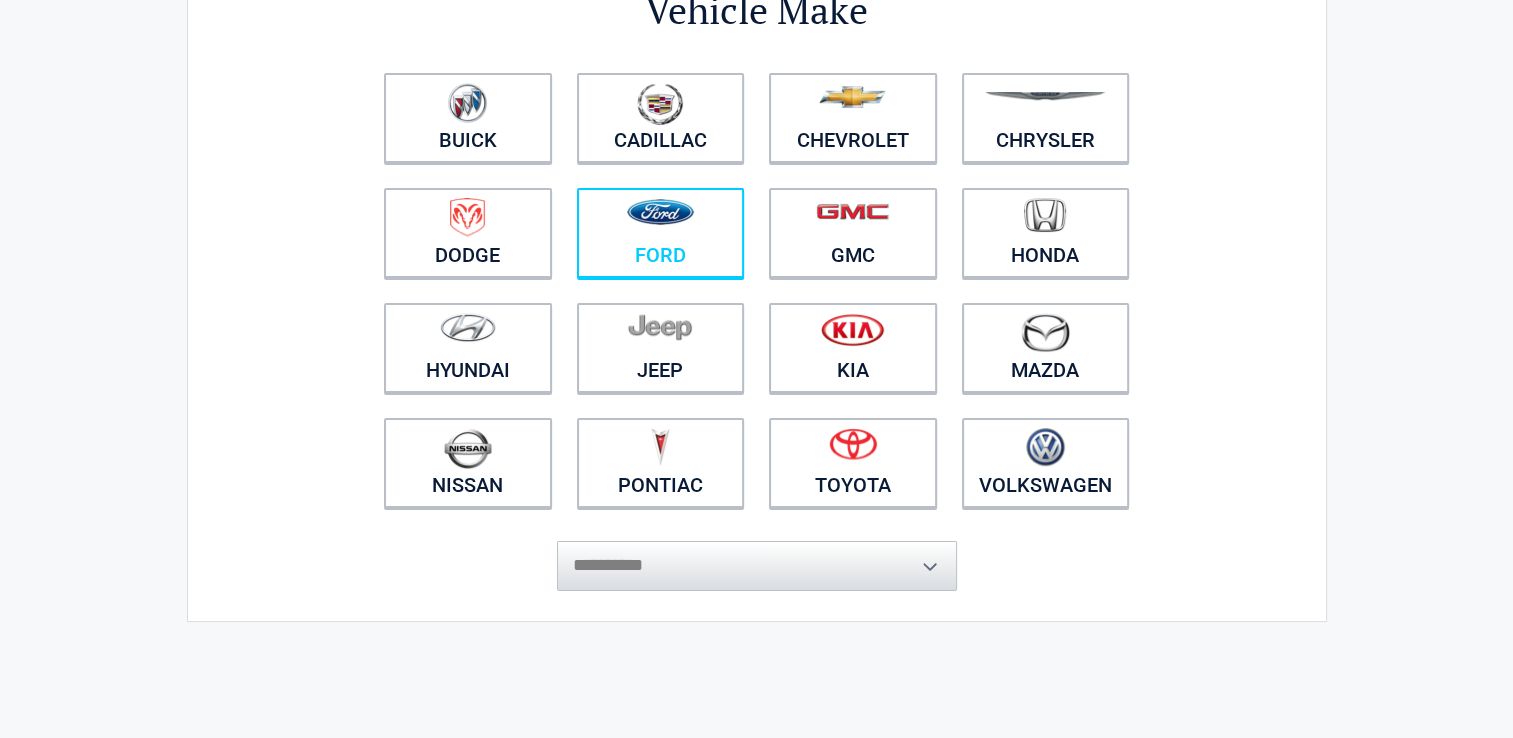 scroll, scrollTop: 200, scrollLeft: 0, axis: vertical 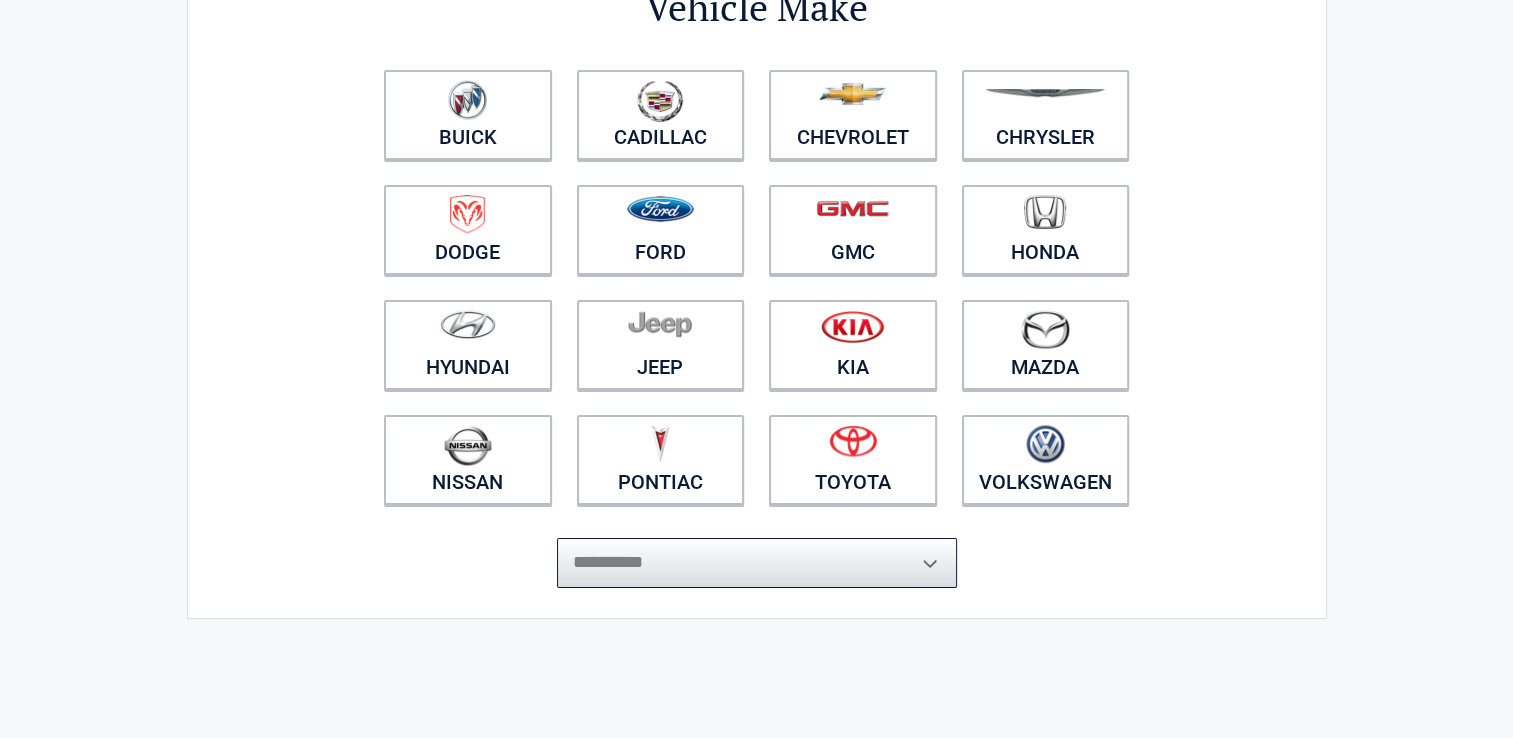 click on "**********" at bounding box center [757, 563] 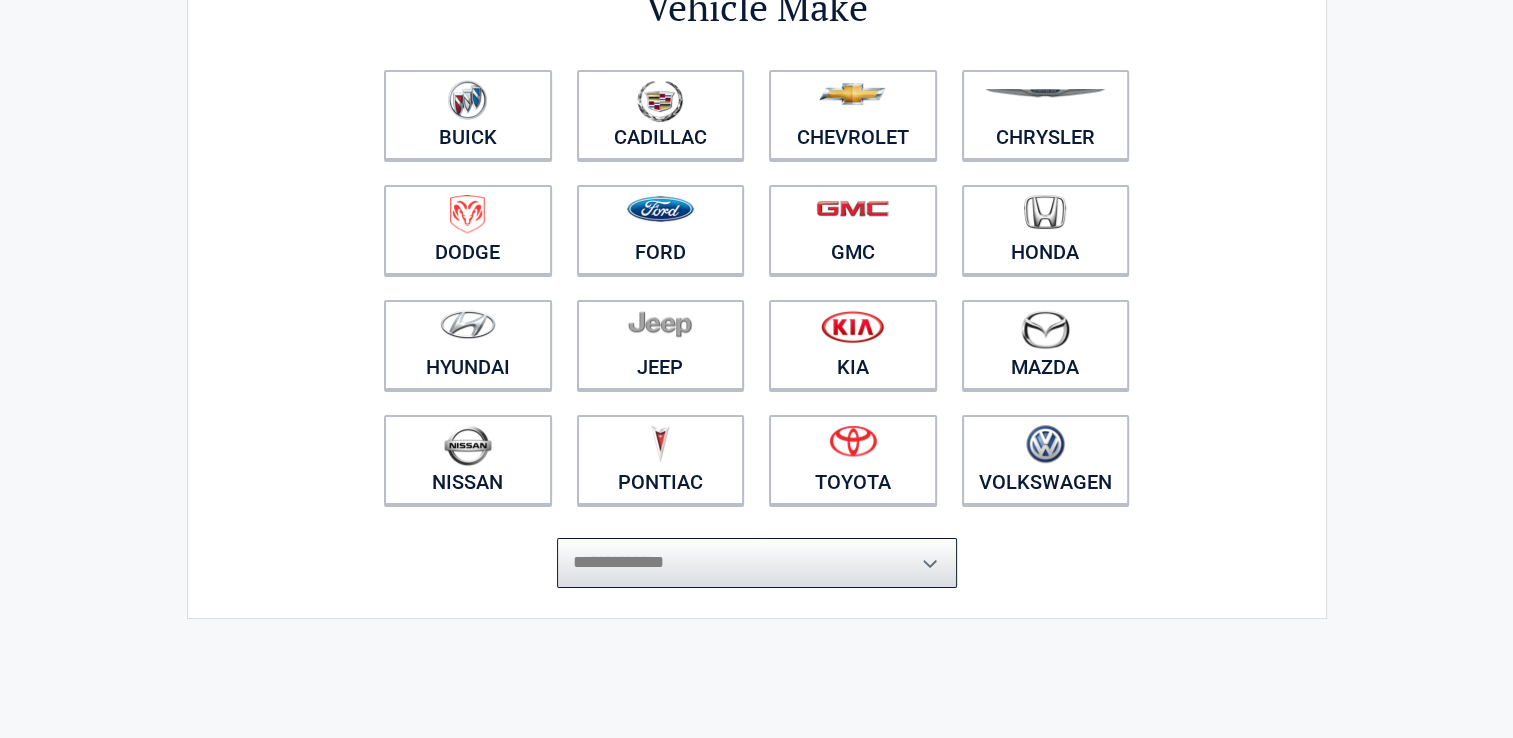 click on "**********" at bounding box center (757, 563) 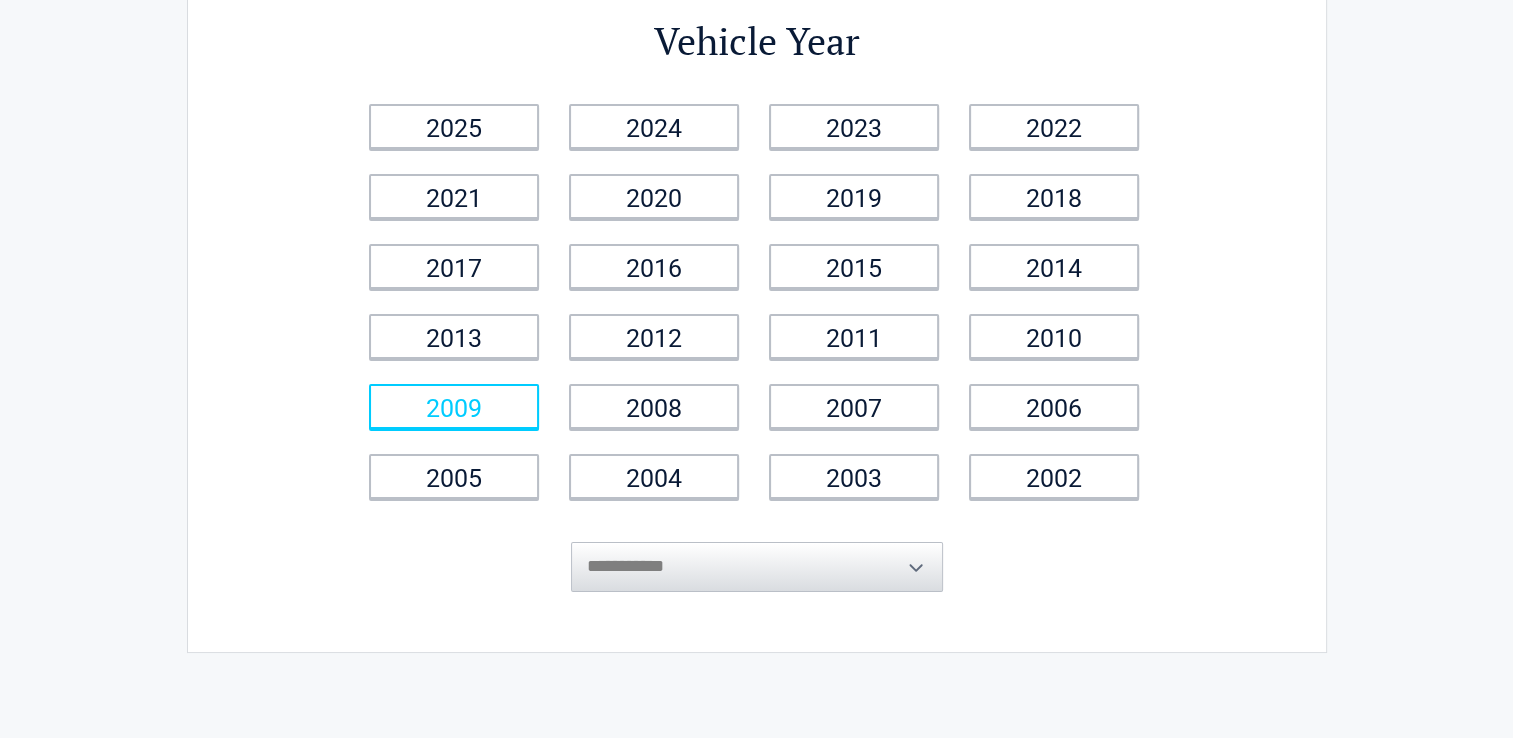 scroll, scrollTop: 0, scrollLeft: 0, axis: both 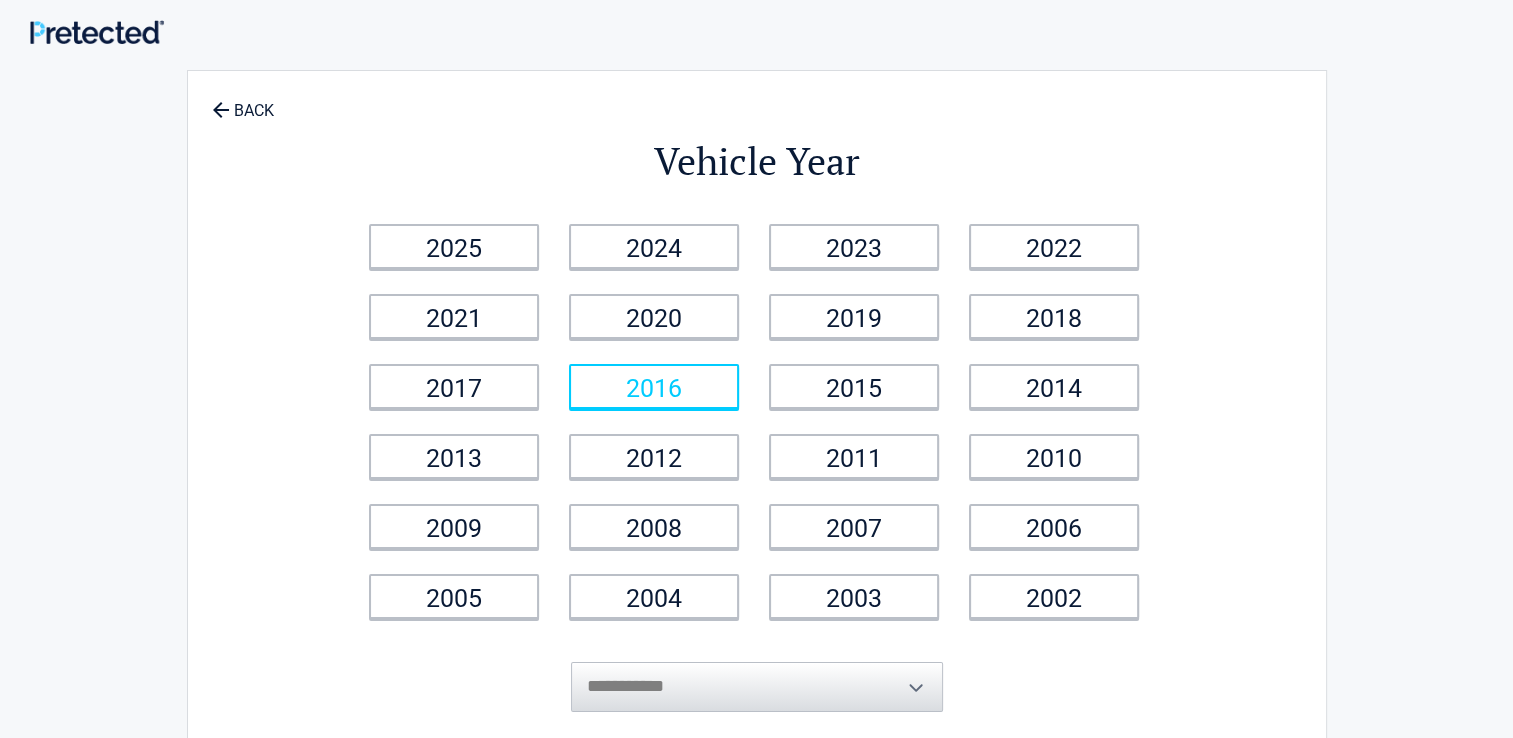 click on "2016" at bounding box center [654, 386] 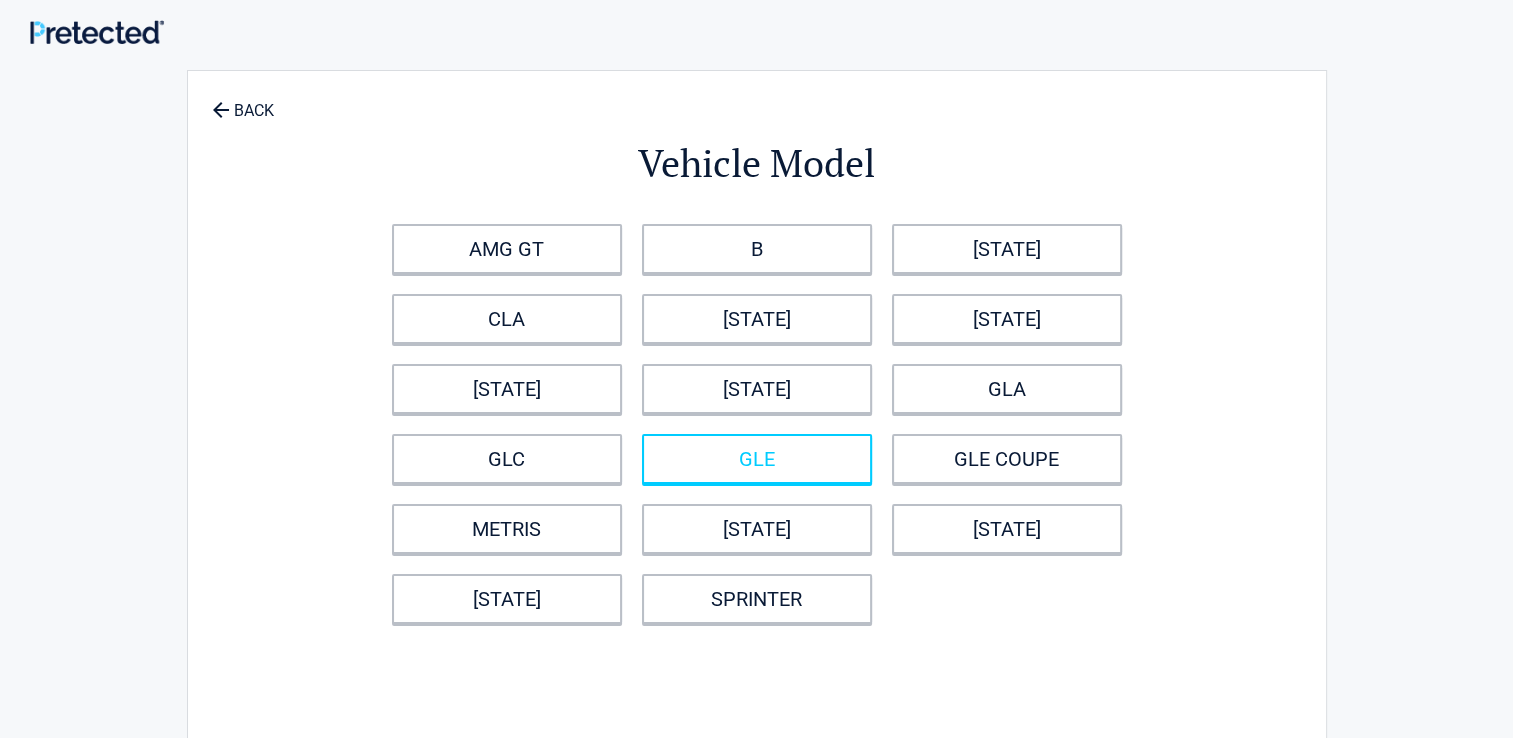 click on "GLE" at bounding box center (757, 459) 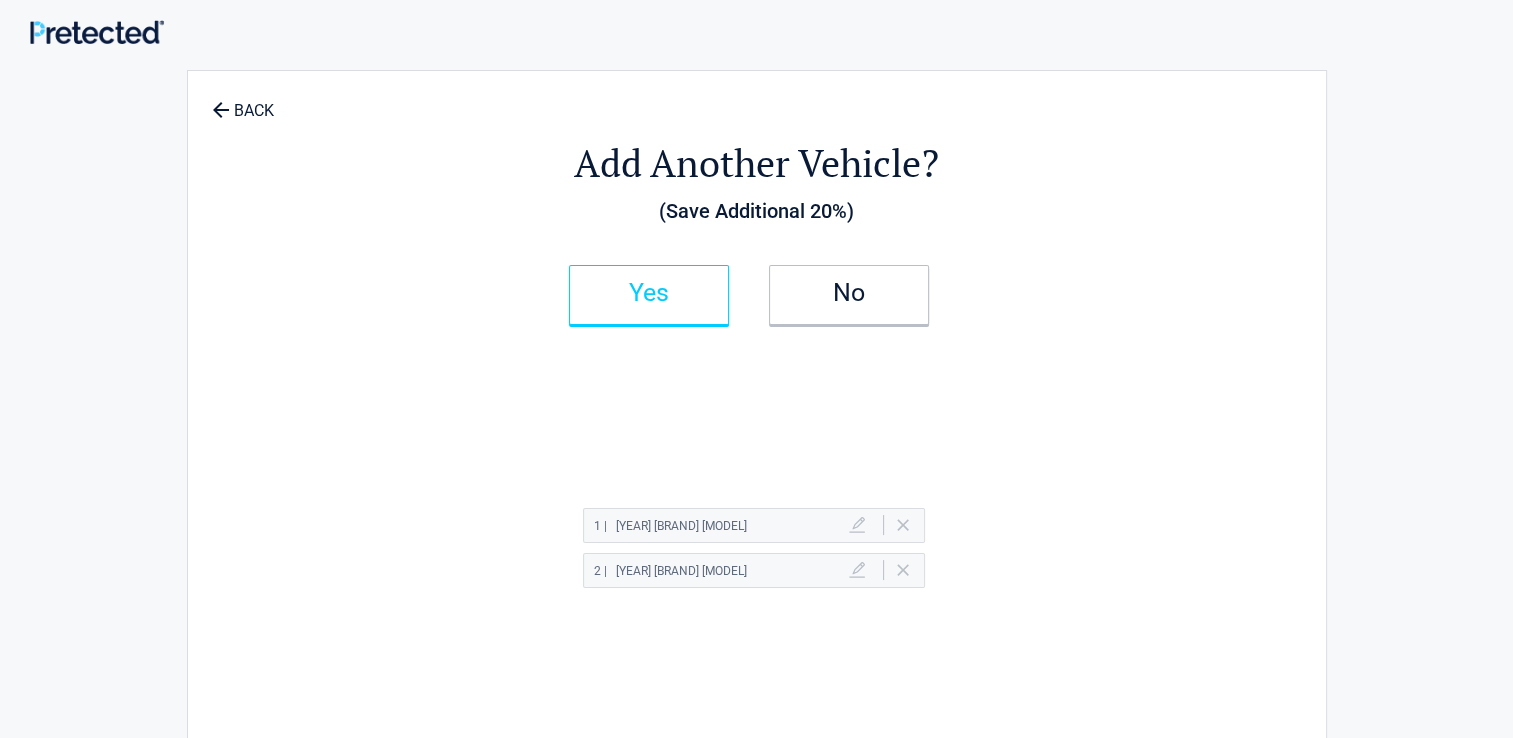 click on "Yes" at bounding box center (649, 293) 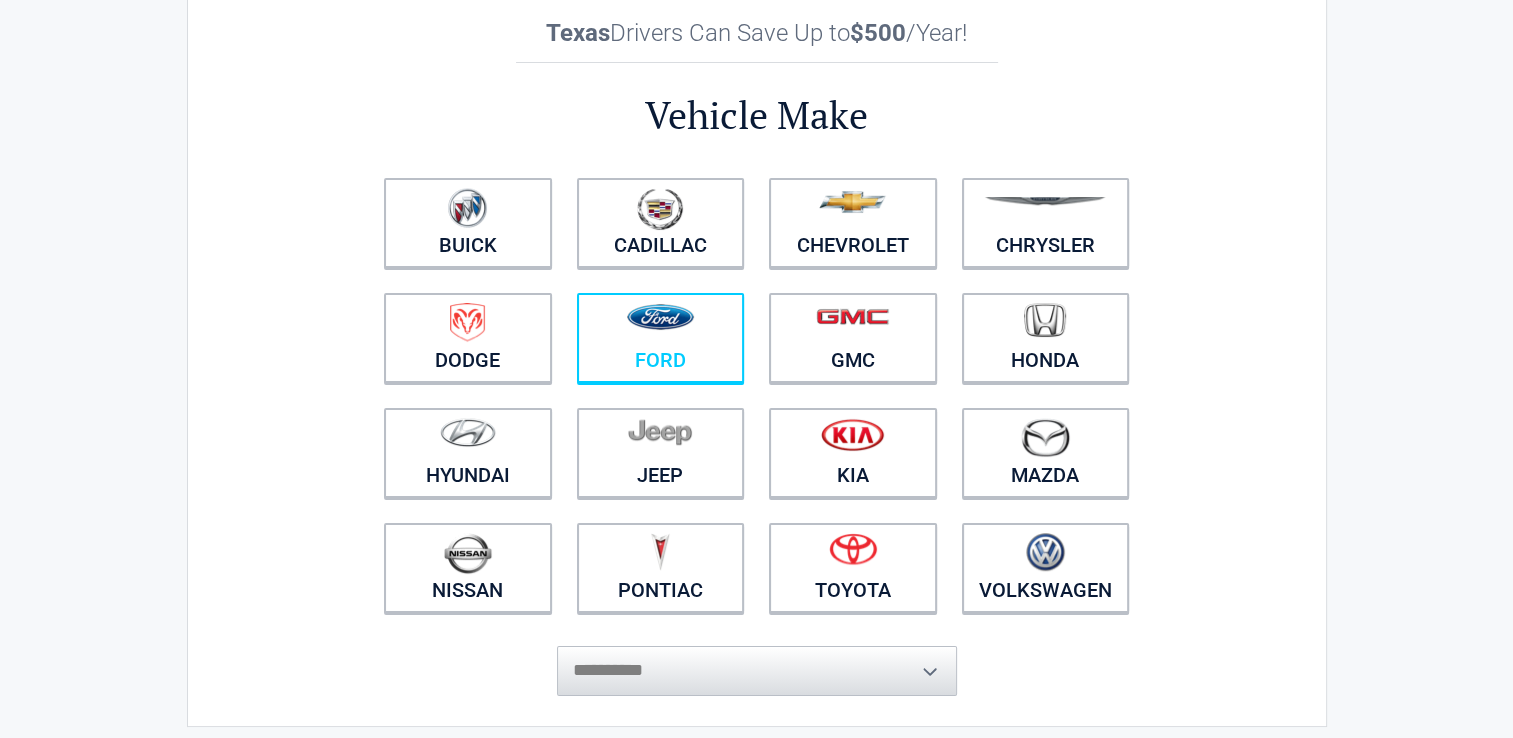 scroll, scrollTop: 300, scrollLeft: 0, axis: vertical 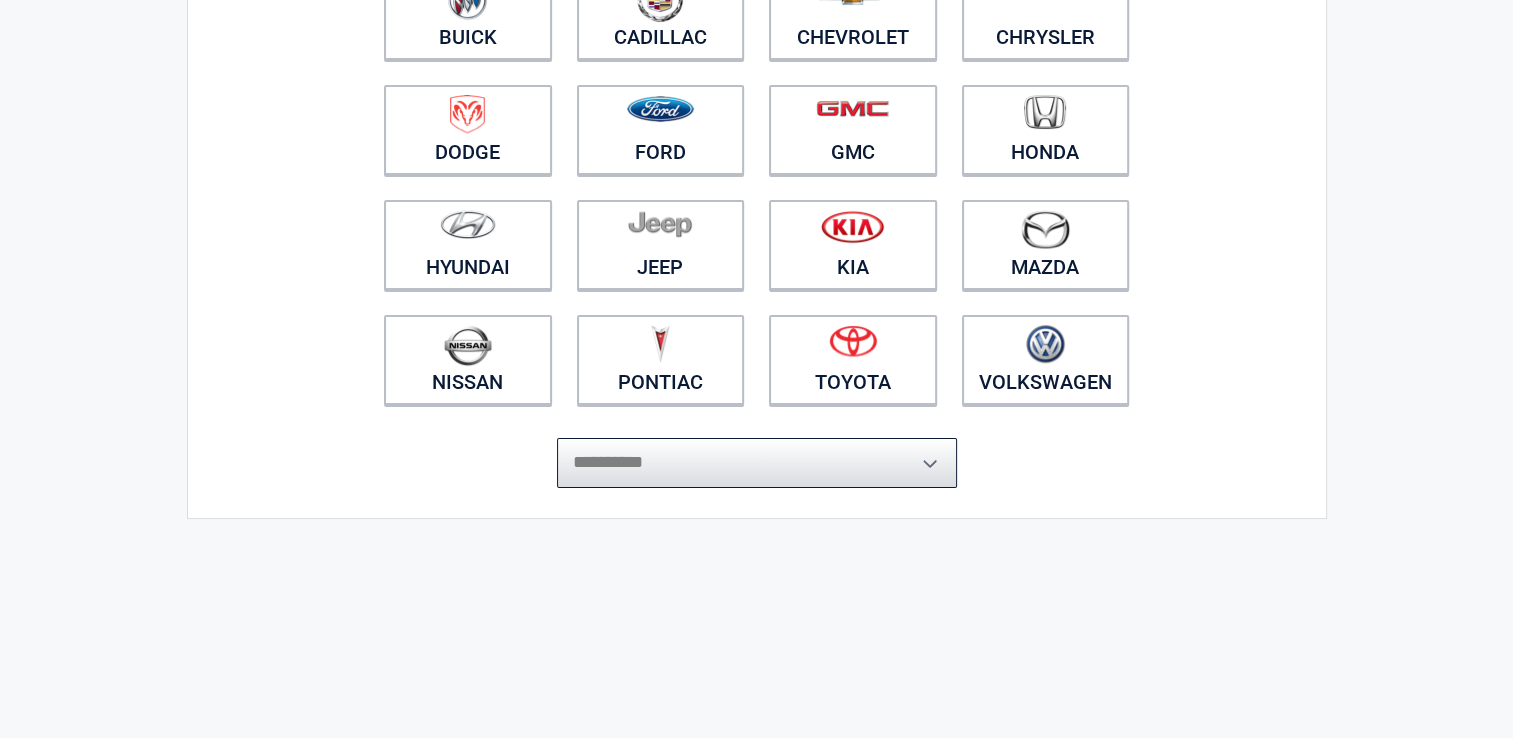 click on "**********" at bounding box center [757, 463] 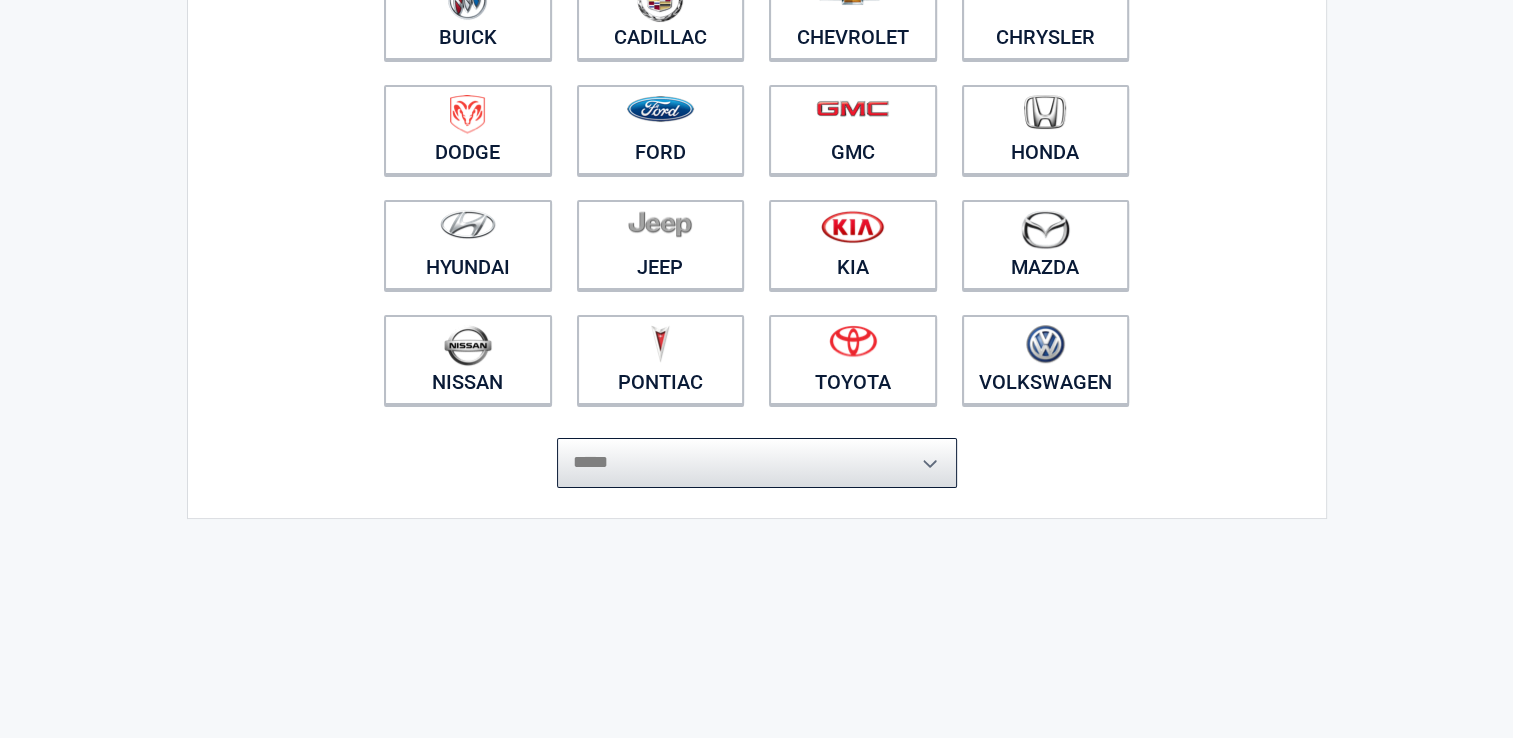 click on "**********" at bounding box center [757, 463] 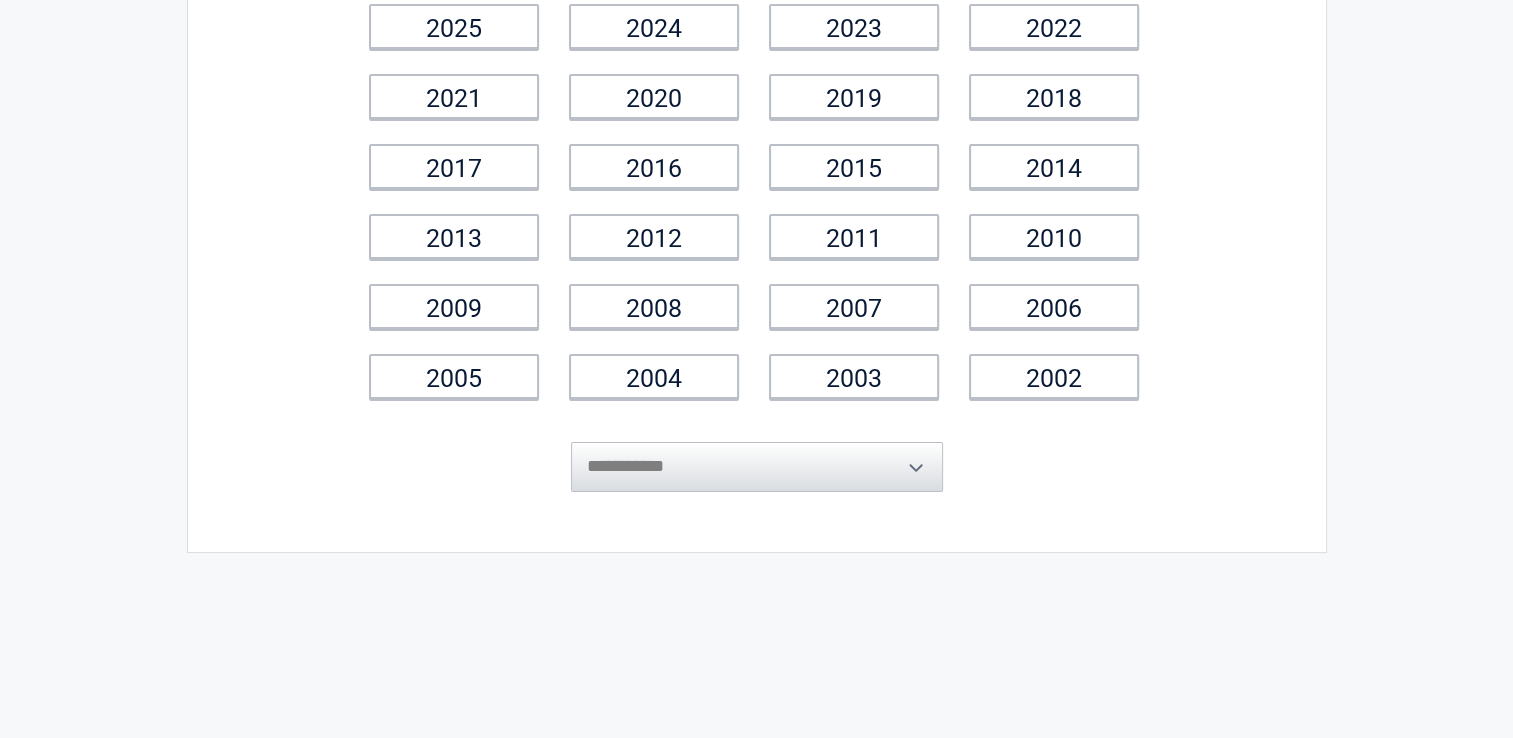 scroll, scrollTop: 0, scrollLeft: 0, axis: both 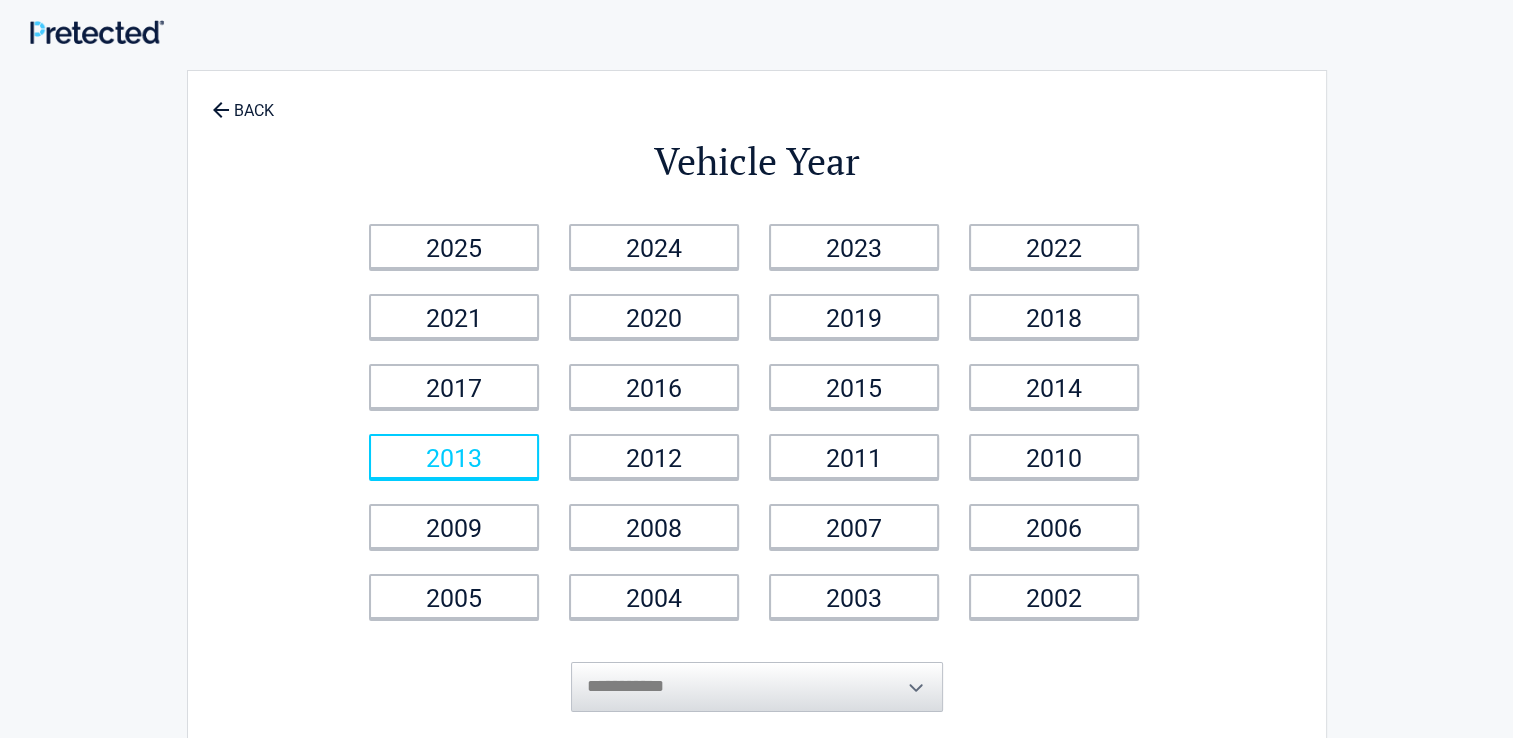 click on "2013" at bounding box center [454, 456] 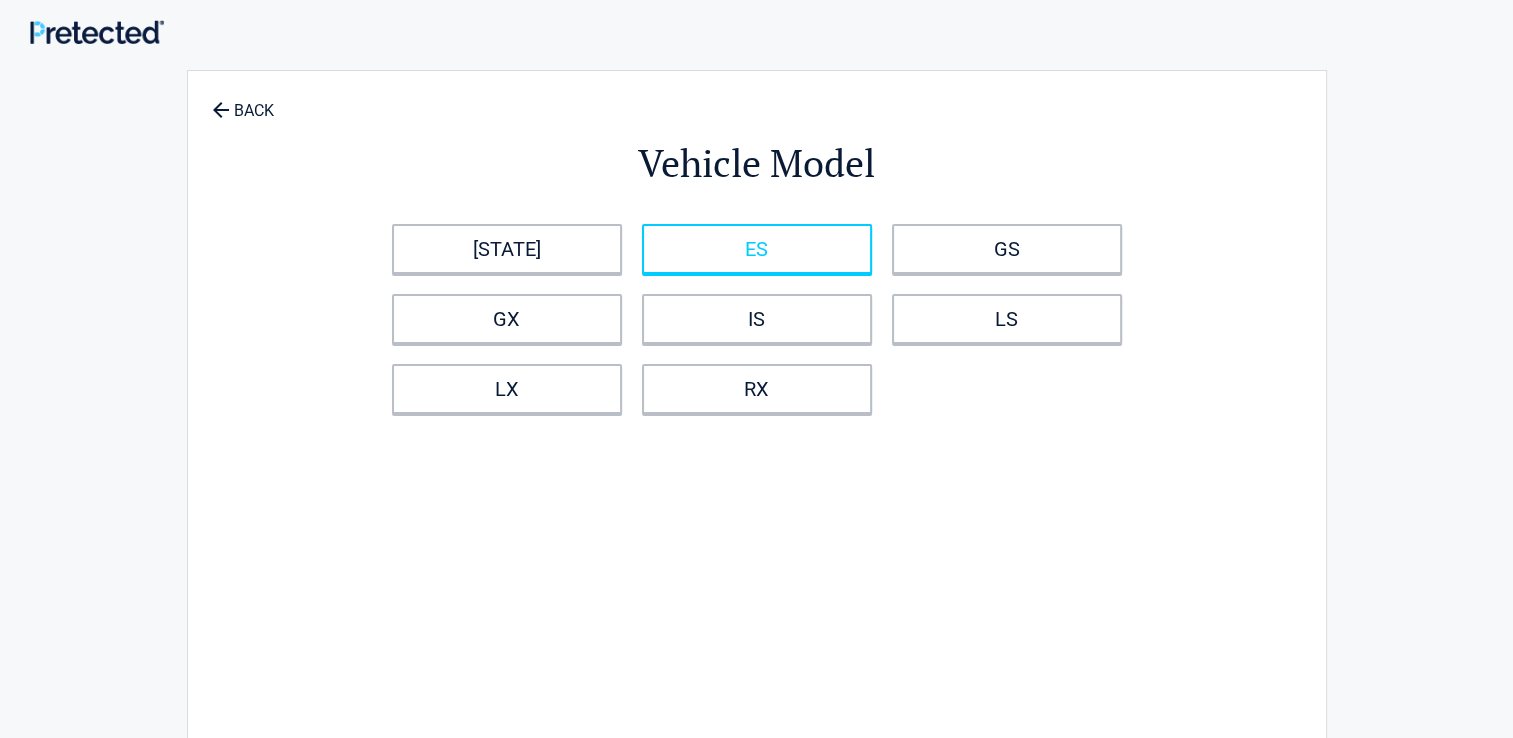 click on "ES" at bounding box center (757, 249) 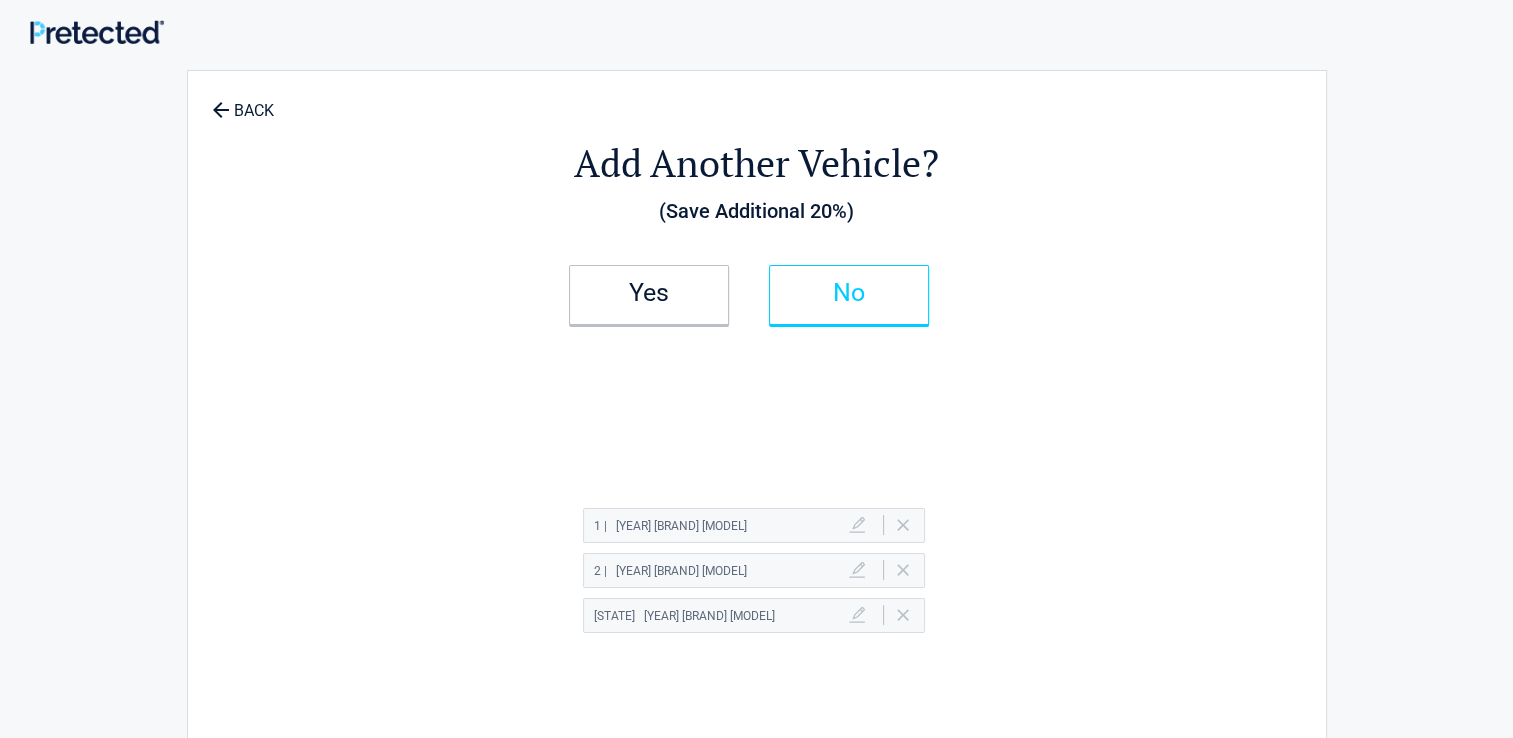 click on "No" at bounding box center (849, 293) 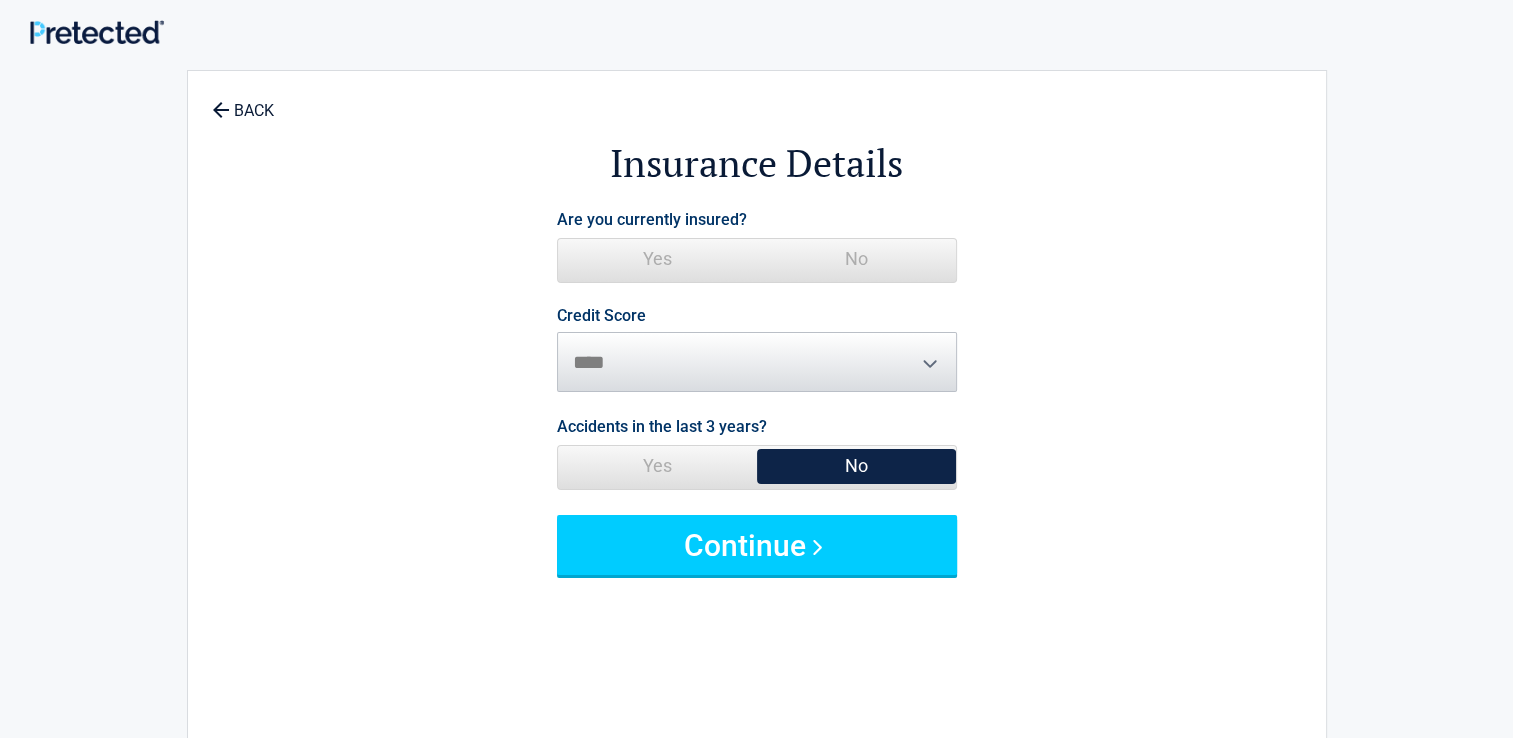 click on "Yes" at bounding box center (657, 259) 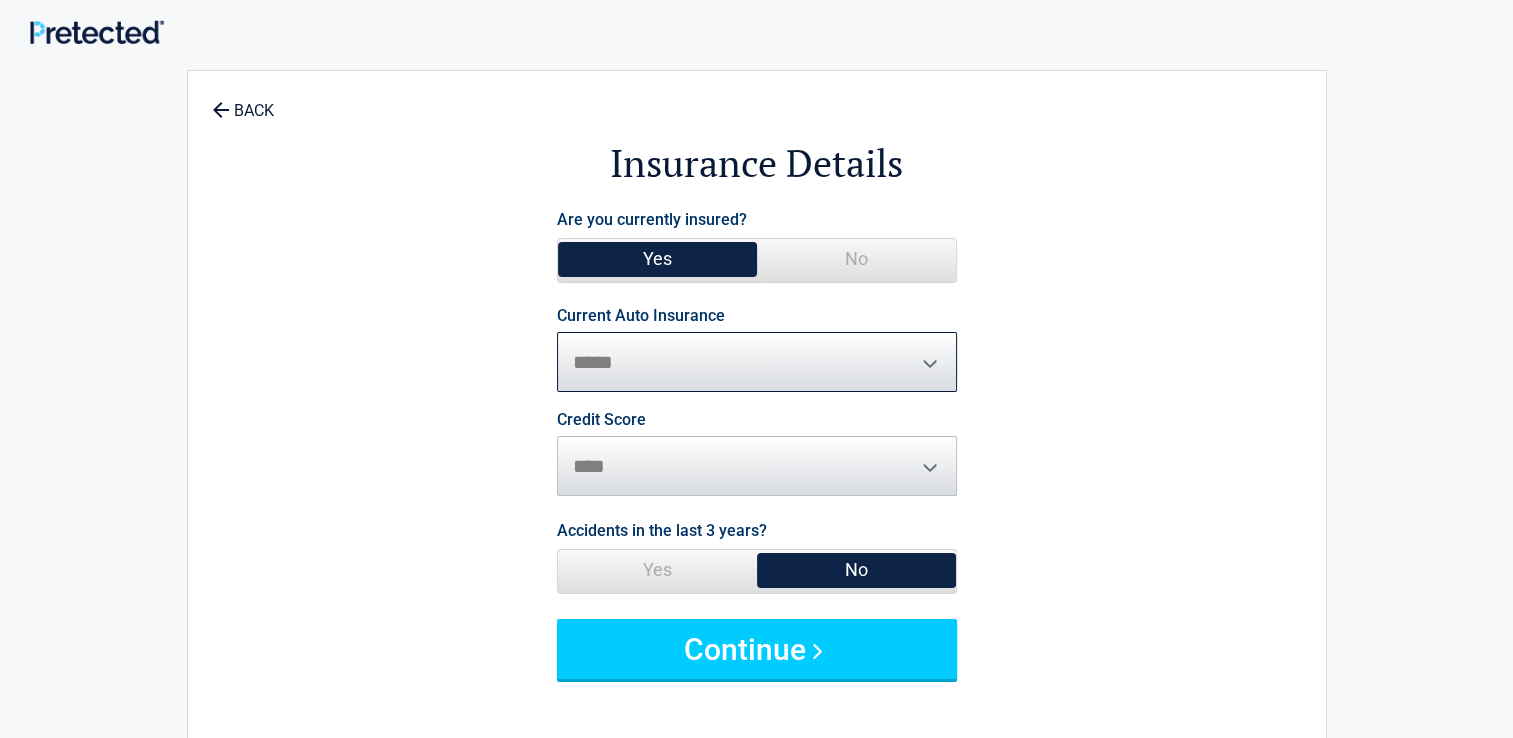 click on "**********" at bounding box center (757, 362) 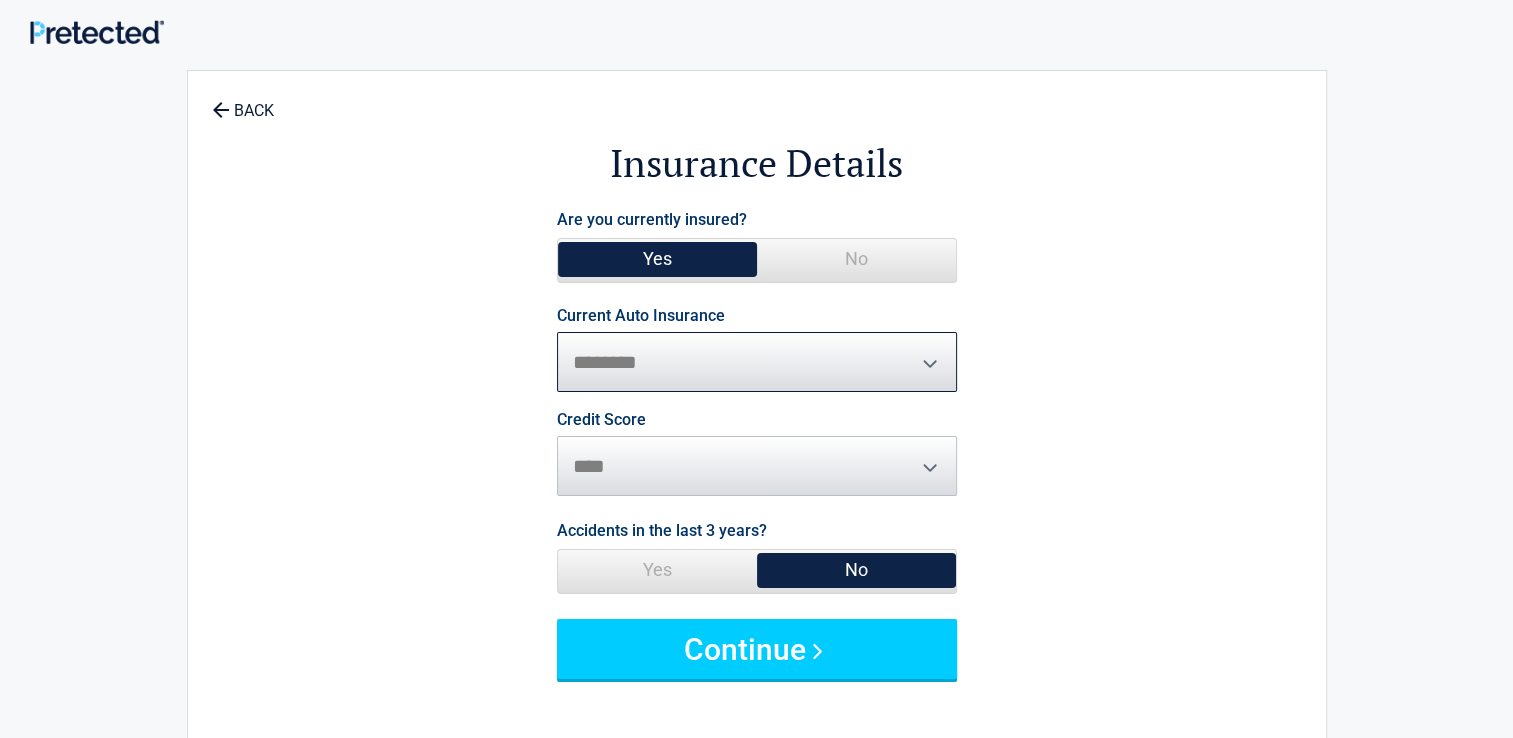 click on "**********" at bounding box center (757, 362) 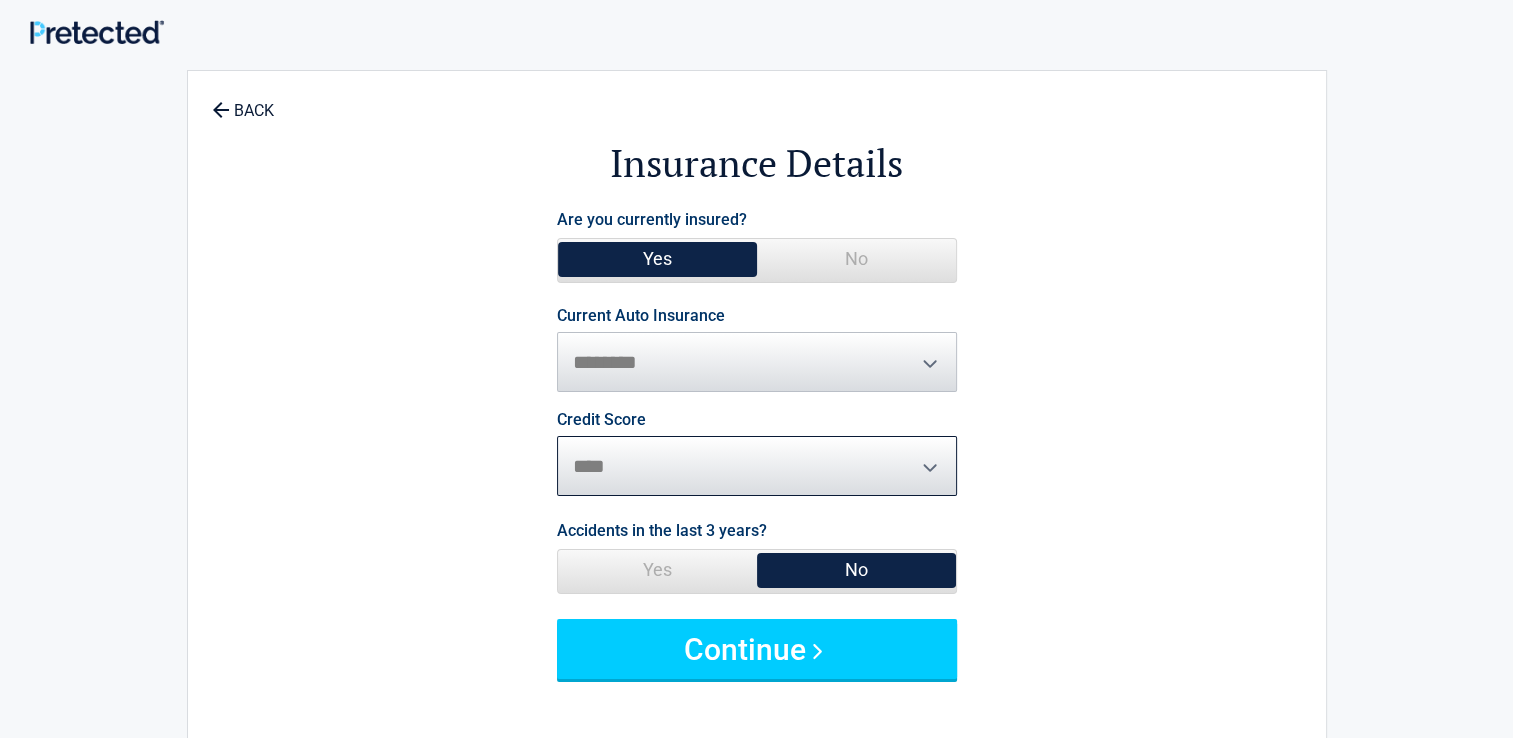 click on "*********
****
*******
****" at bounding box center (757, 466) 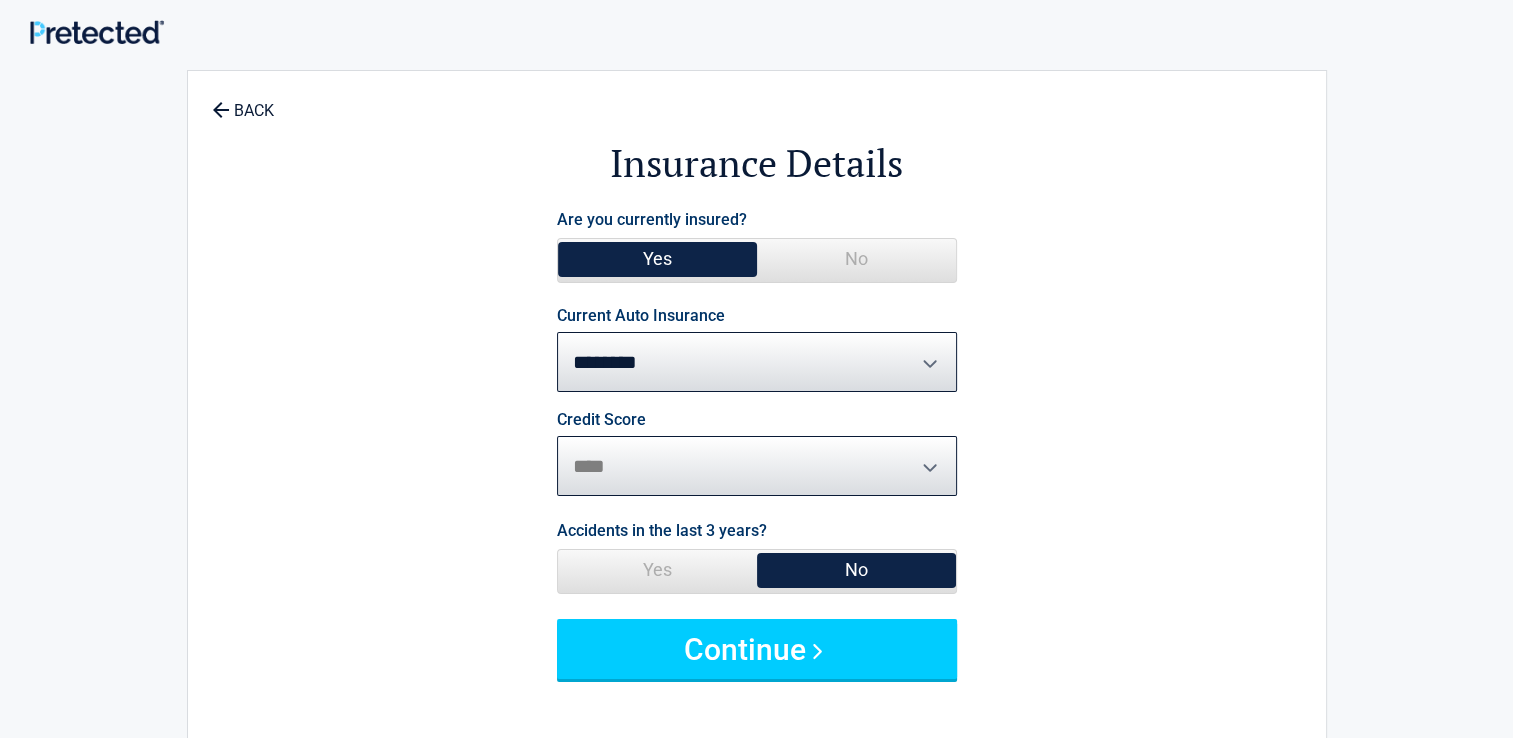 select on "*********" 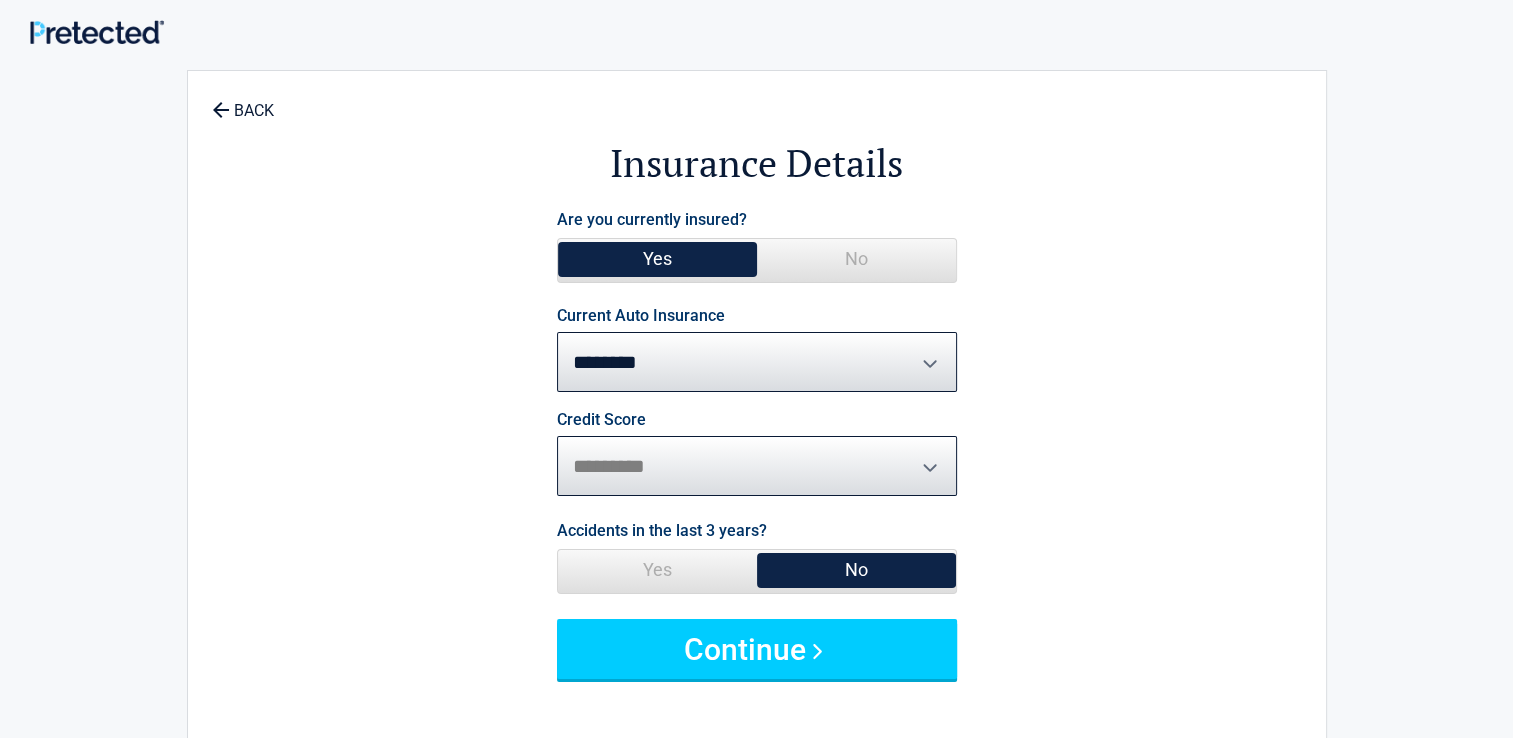 click on "*********
****
*******
****" at bounding box center (757, 466) 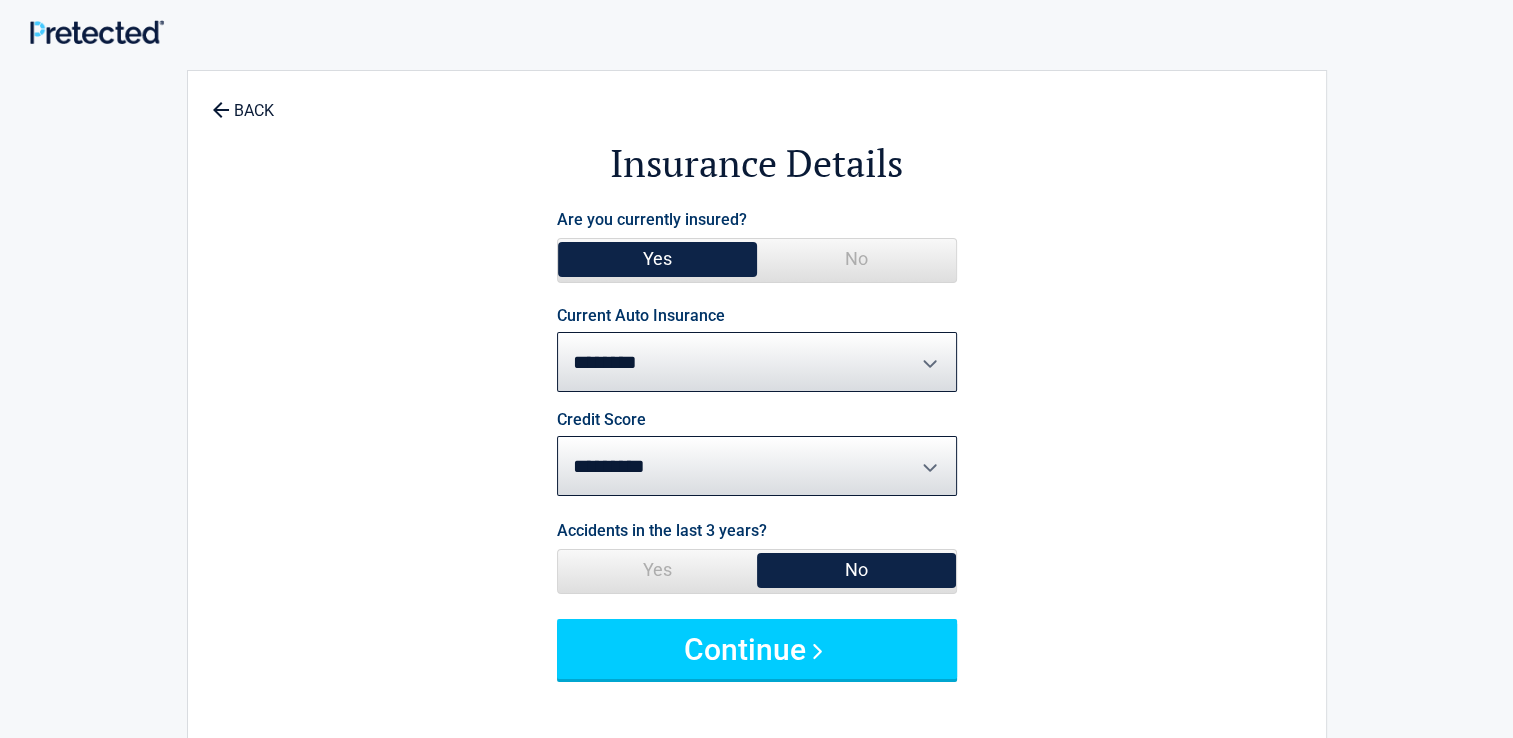 click on "**********" at bounding box center (757, 442) 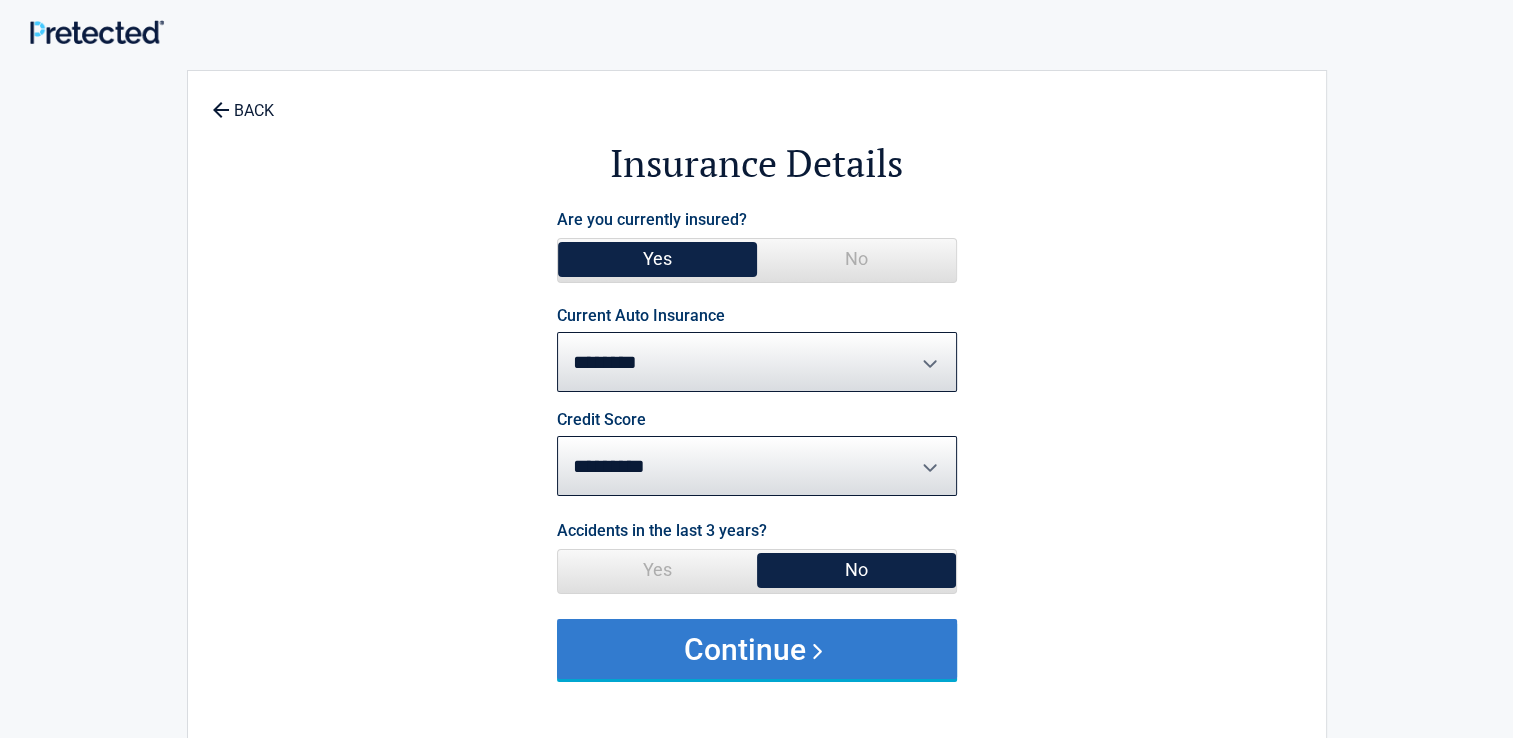 drag, startPoint x: 814, startPoint y: 646, endPoint x: 822, endPoint y: 638, distance: 11.313708 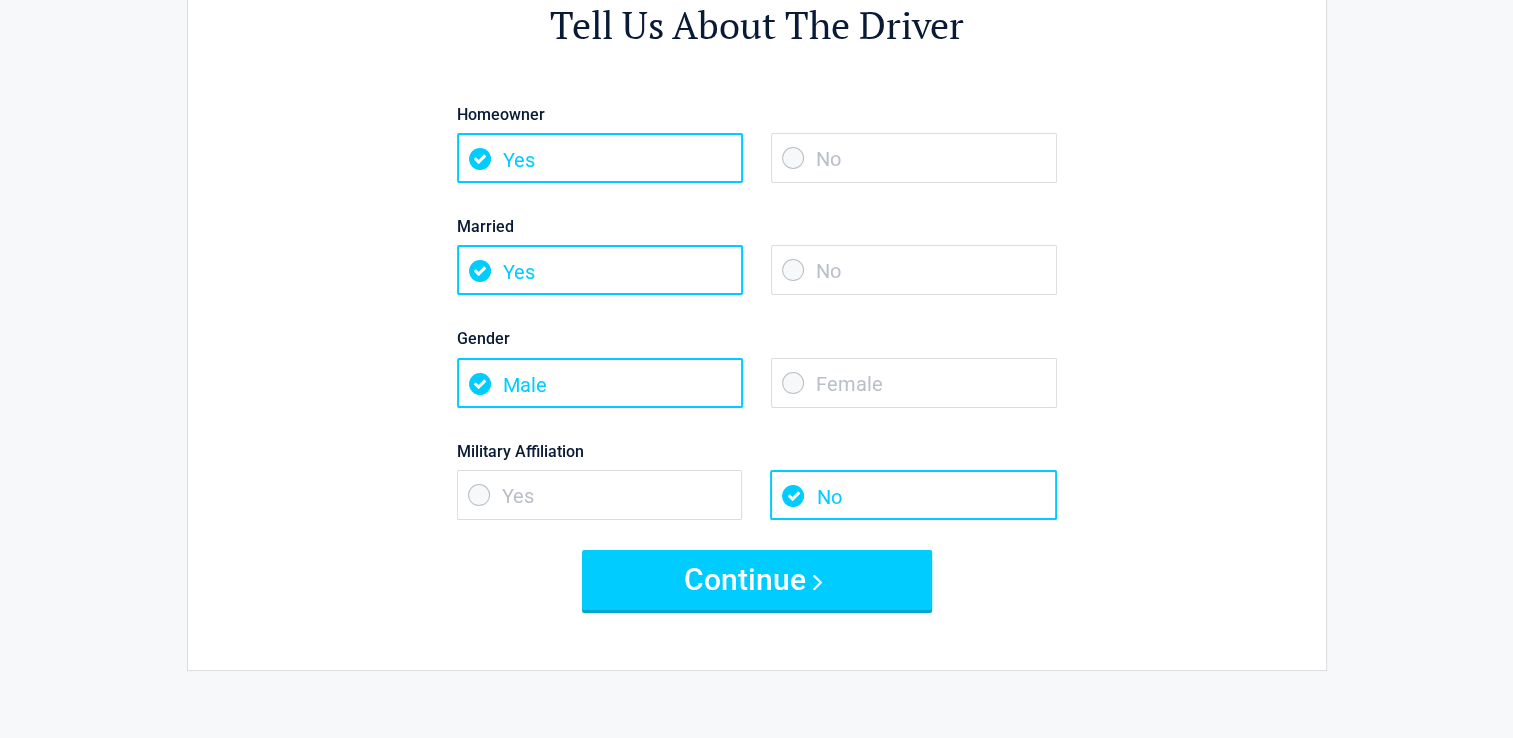 scroll, scrollTop: 200, scrollLeft: 0, axis: vertical 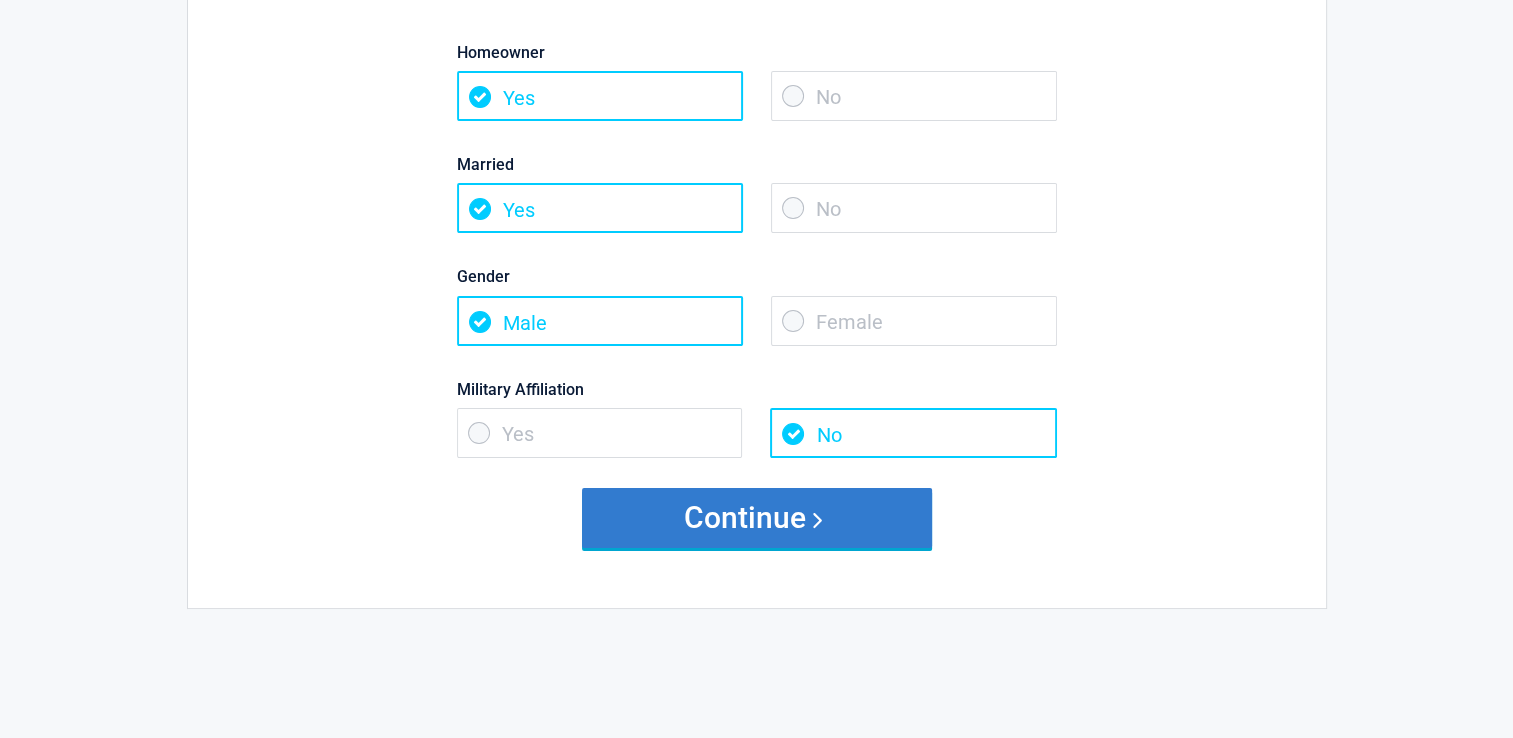 click on "Continue" at bounding box center (757, 518) 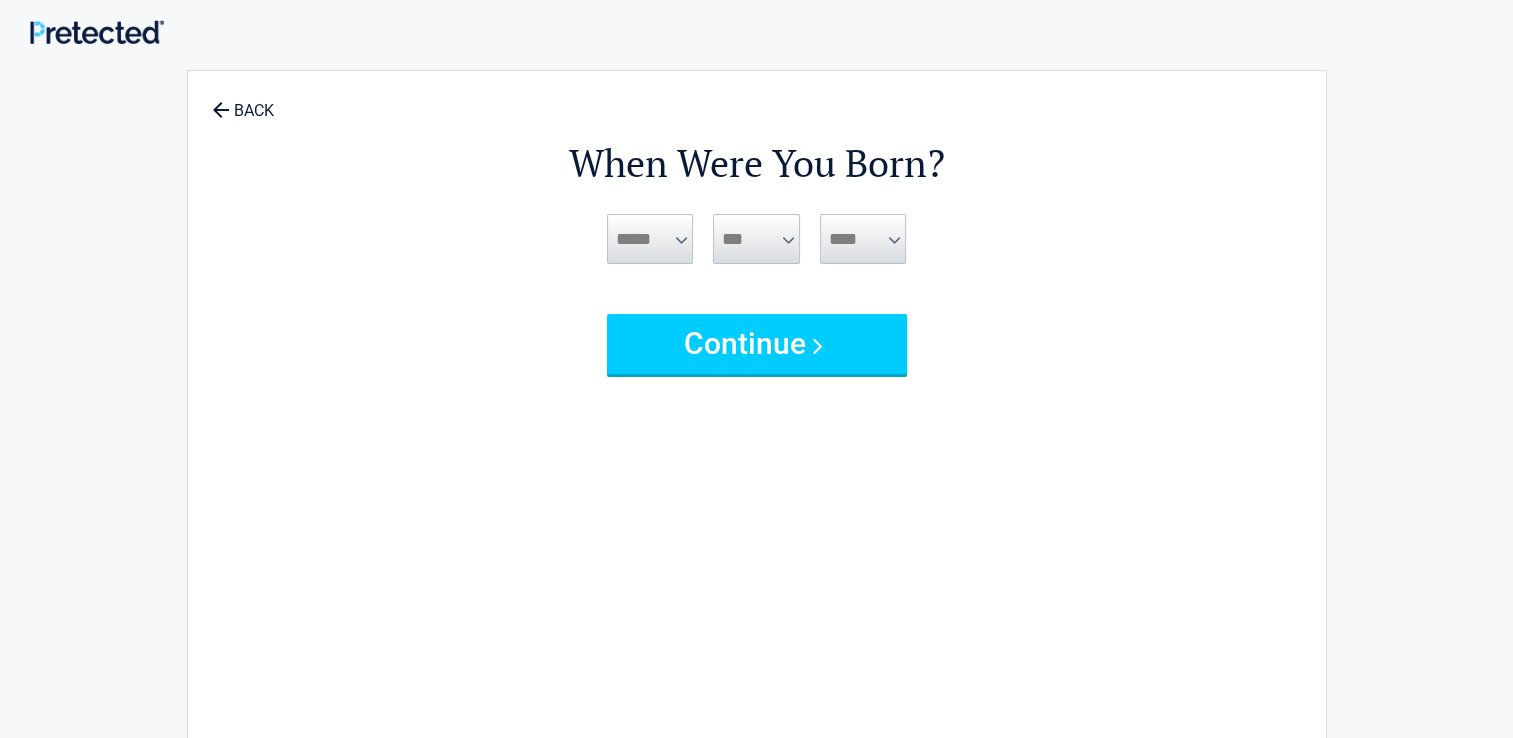 scroll, scrollTop: 0, scrollLeft: 0, axis: both 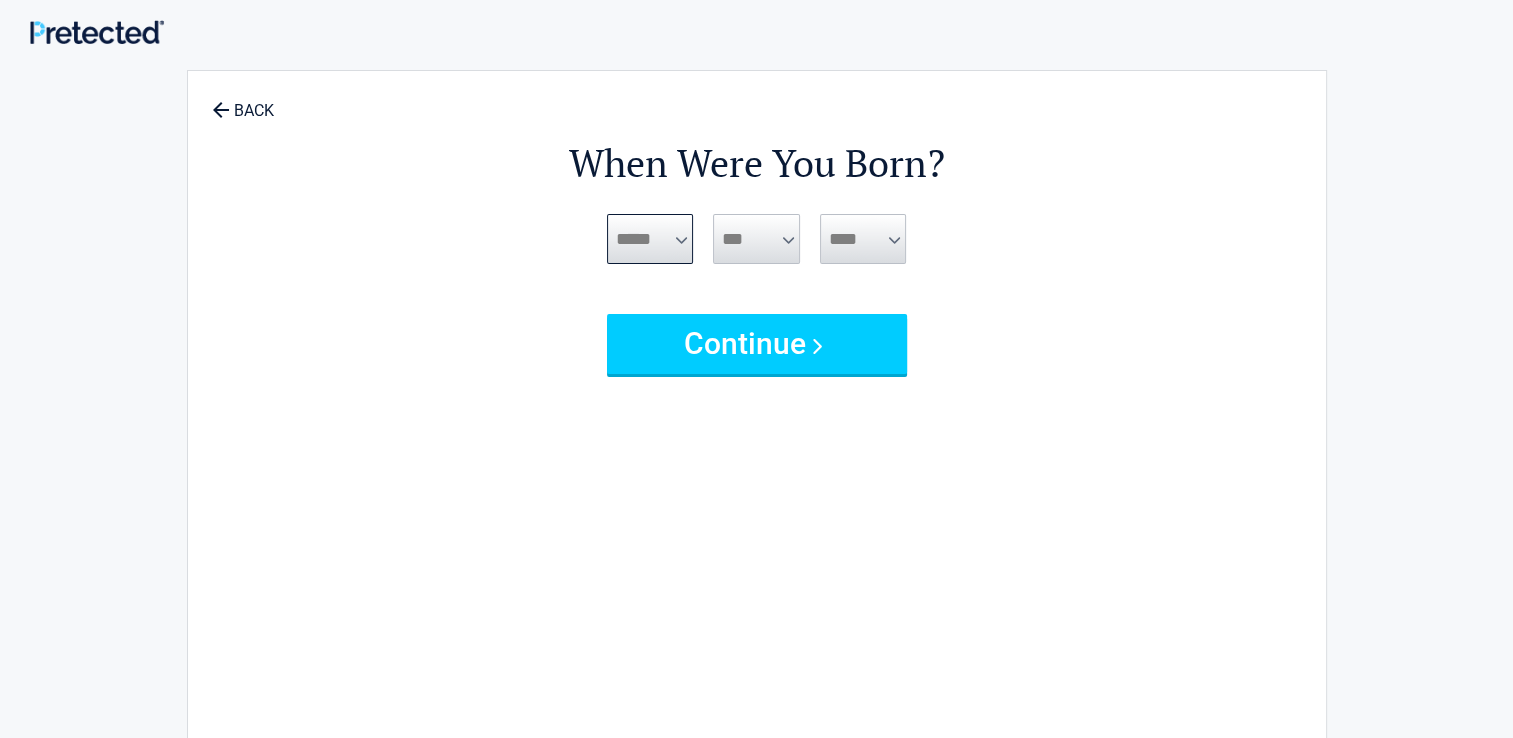click on "*****
***
***
***
***
***
***
***
***
***
***
***
***" at bounding box center (650, 239) 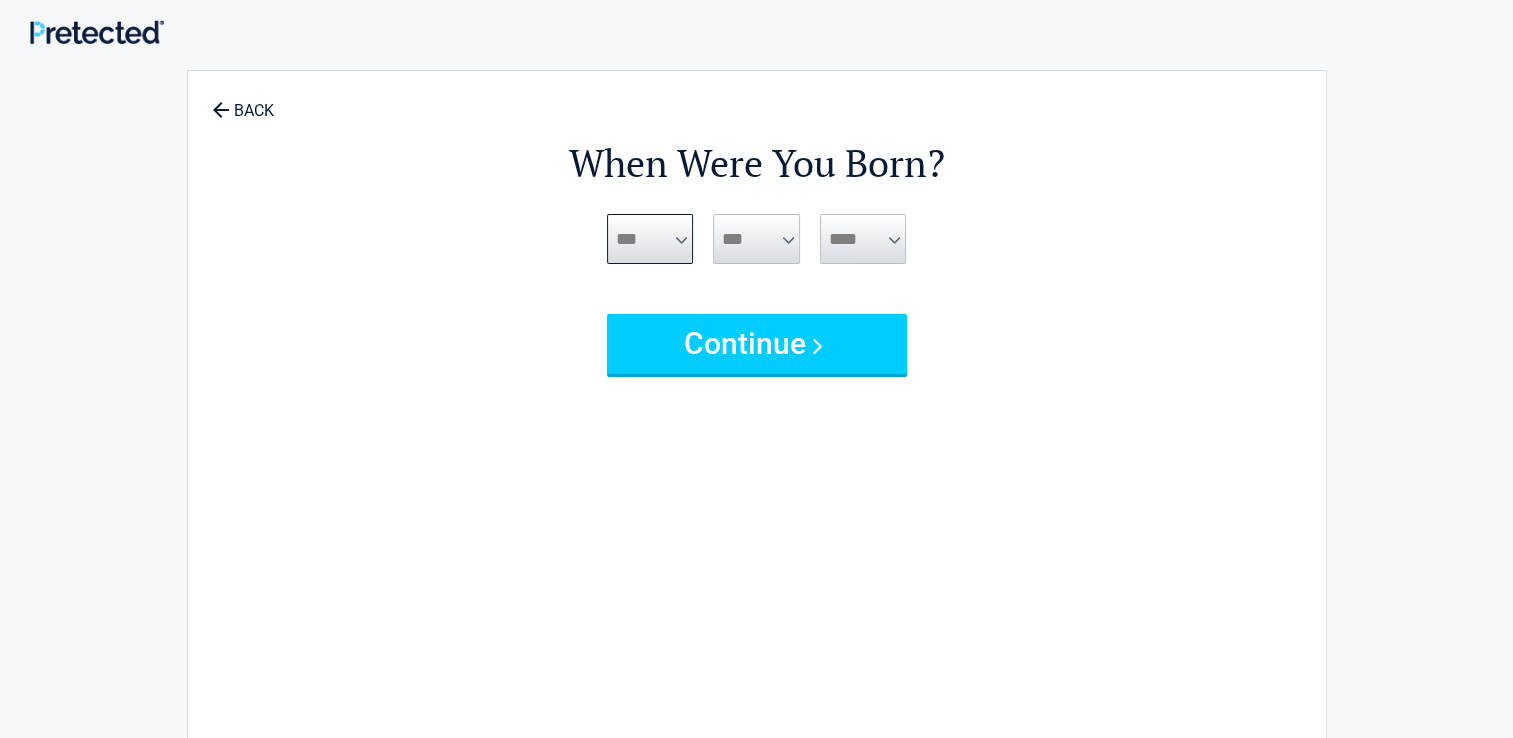 click on "*****
***
***
***
***
***
***
***
***
***
***
***
***" at bounding box center [650, 239] 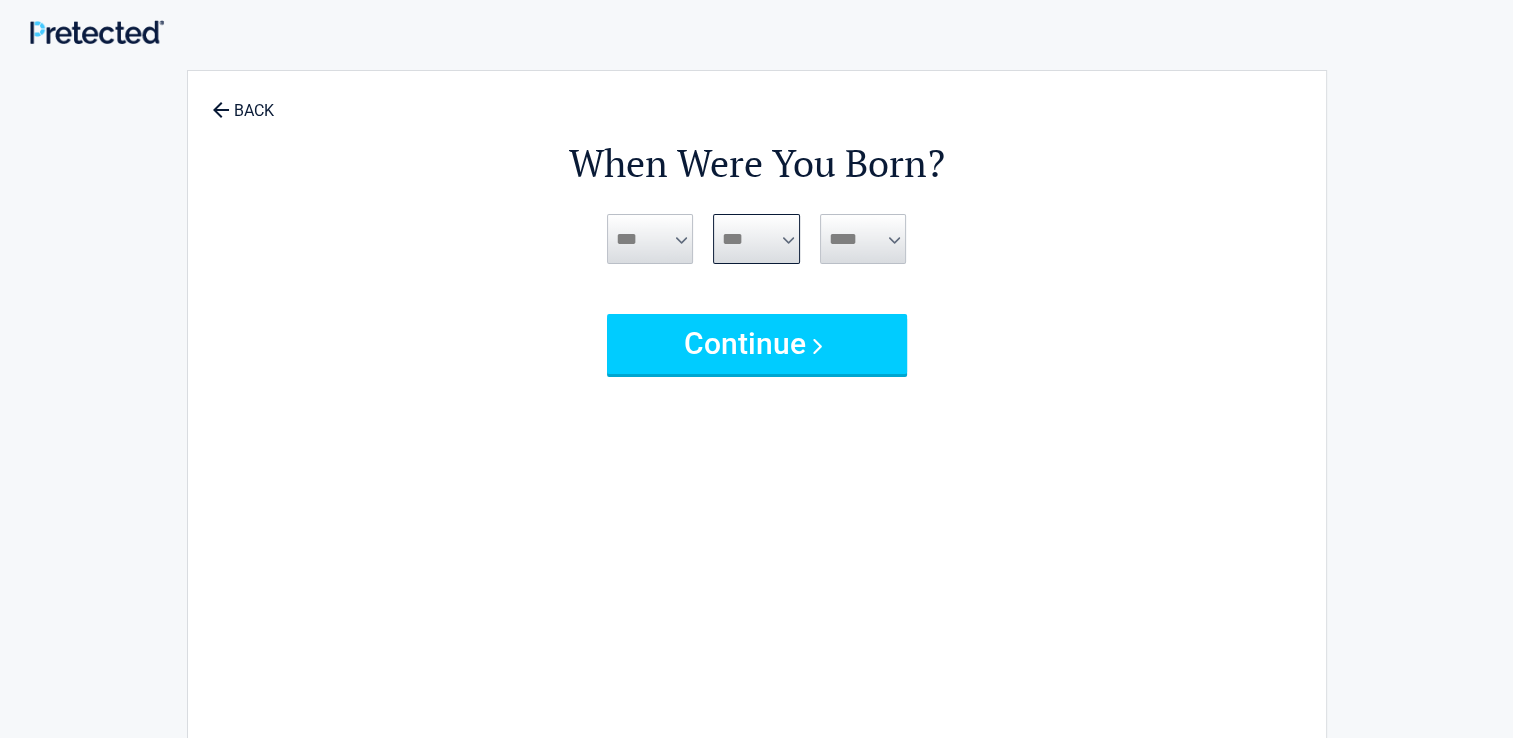 click on "*** * * * * * * * * * ** ** ** ** ** ** ** ** ** ** ** ** ** ** ** ** ** ** ** ** ** **" at bounding box center [756, 239] 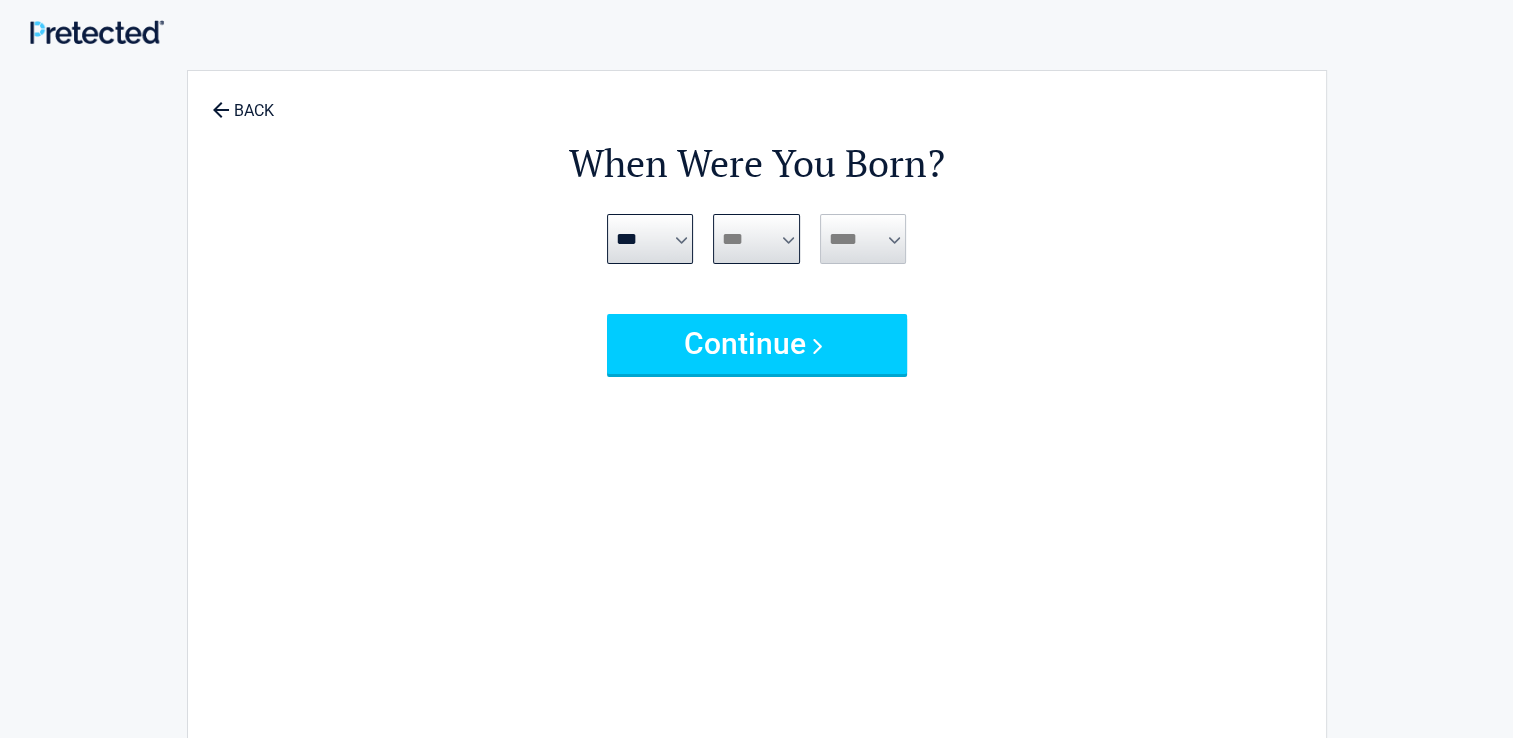 select on "**" 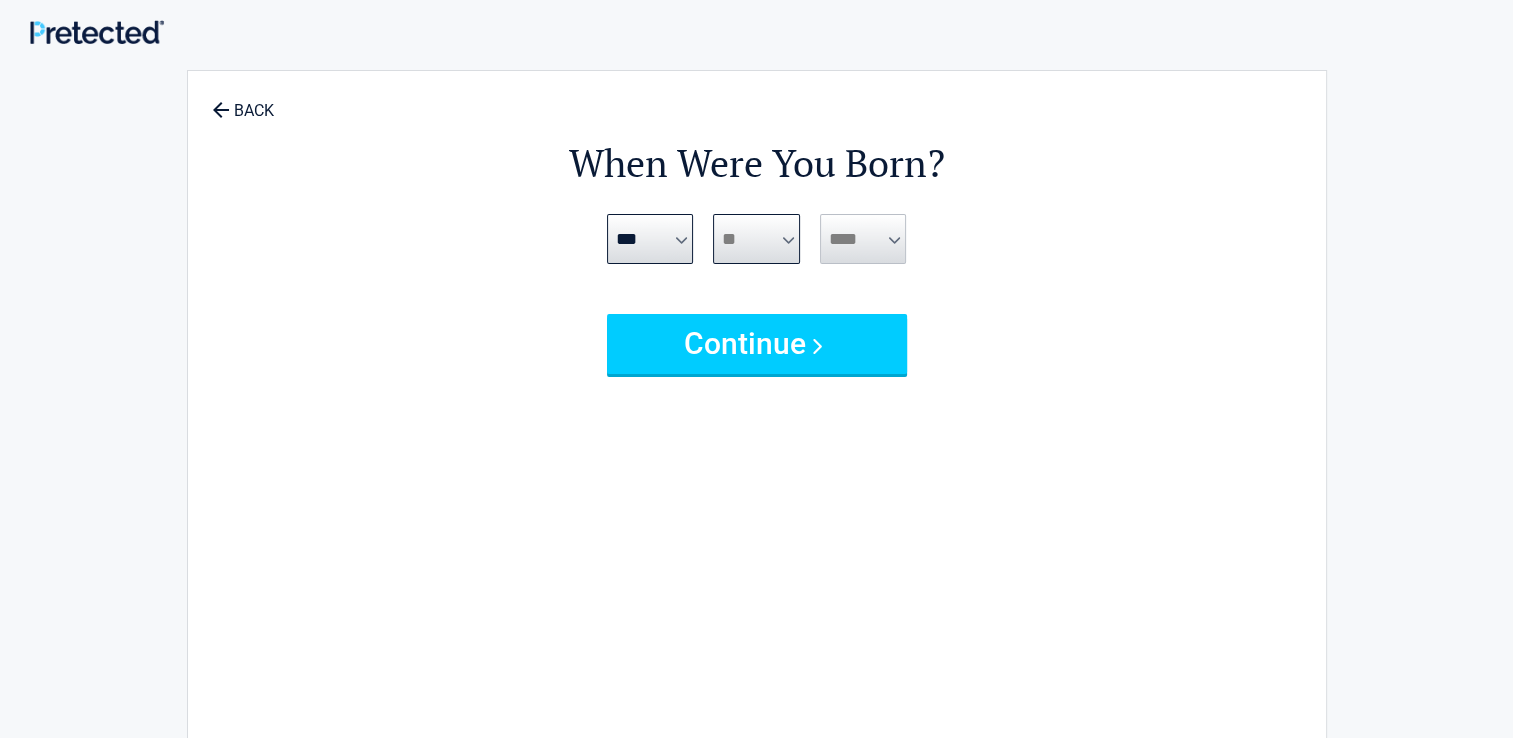 click on "*** * * * * * * * * * ** ** ** ** ** ** ** ** ** ** ** ** ** ** ** ** ** ** ** ** ** **" at bounding box center (756, 239) 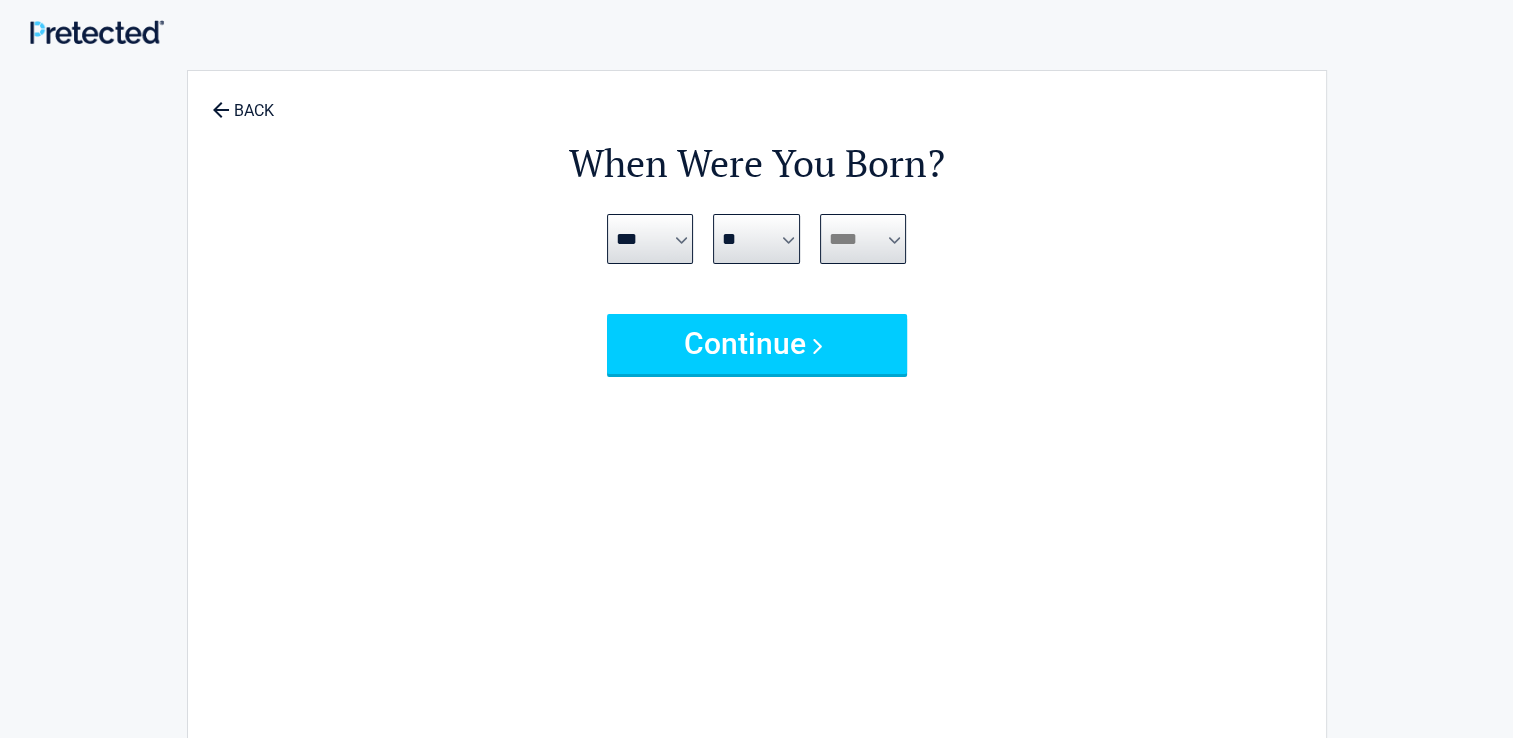 click on "****
****
****
****
****
****
****
****
****
****
****
****
****
****
****
****
****
****
****
****
****
****
****
****
****
****
****
****
****
****
****
****
****
****
****
****
****
****
****
****
****
****
****
****
****
****
****
****
****
****
****
****
****
****
****
****
****
****
****
****
****
****
****
****" at bounding box center (863, 239) 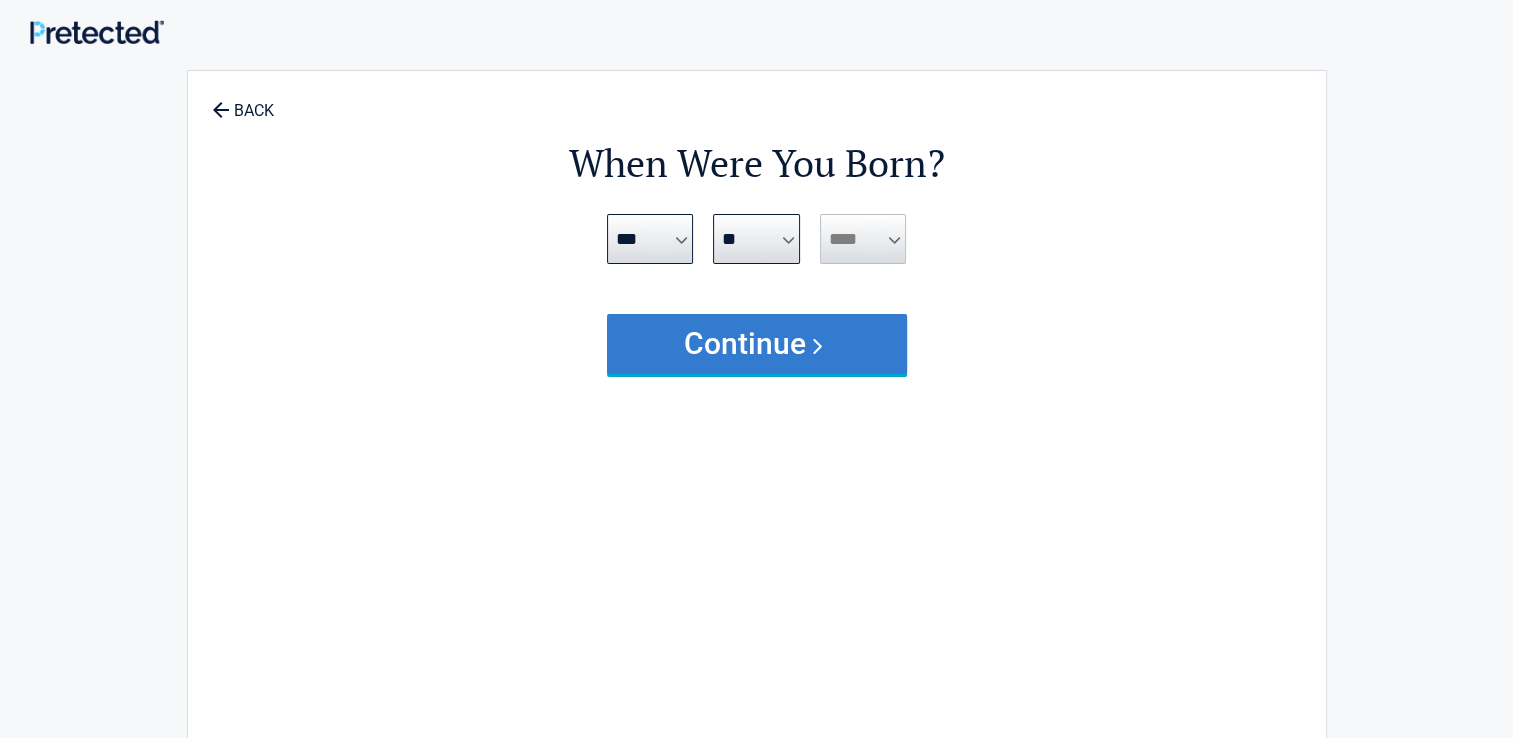 click on "Continue" at bounding box center [757, 344] 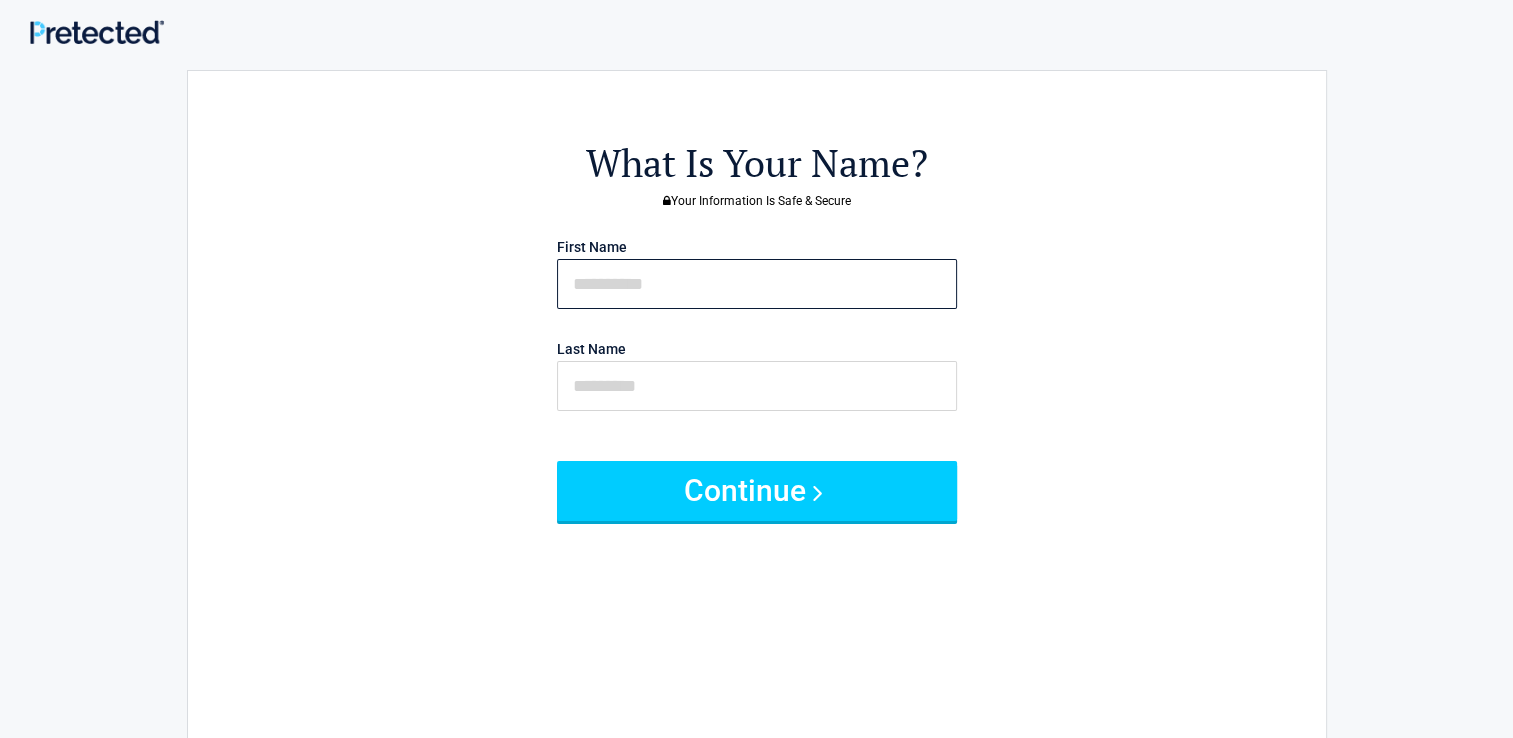 click at bounding box center [757, 284] 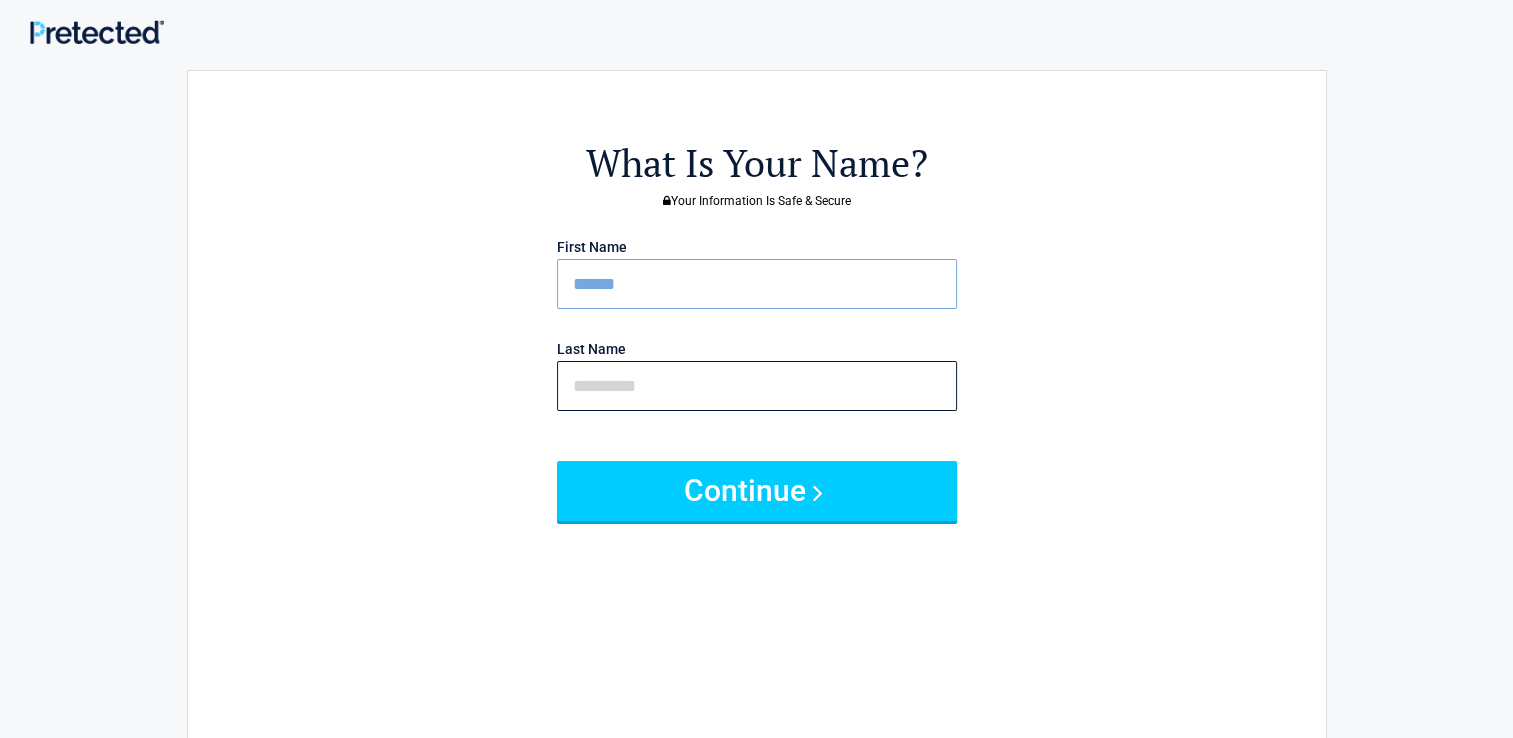click at bounding box center [757, 386] 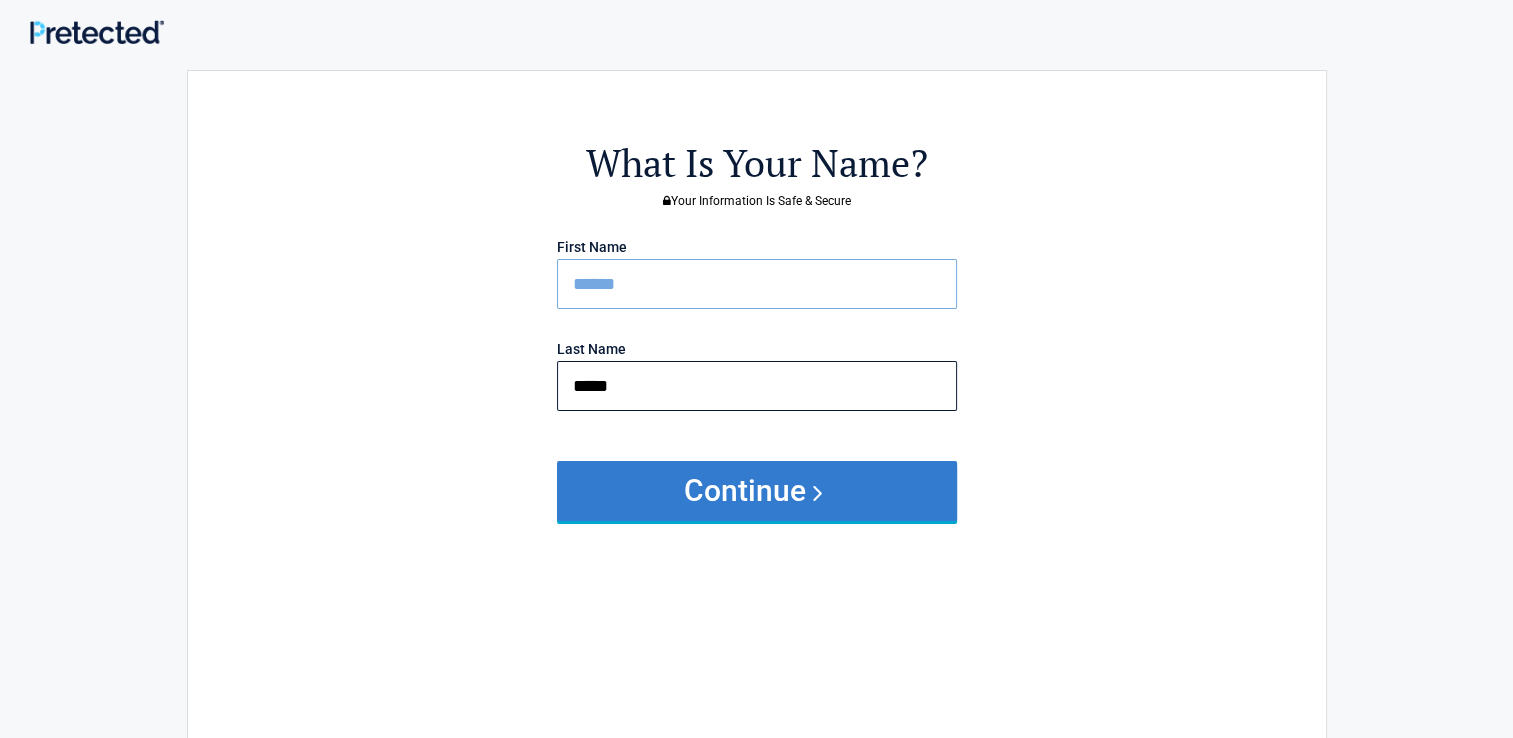 type on "*****" 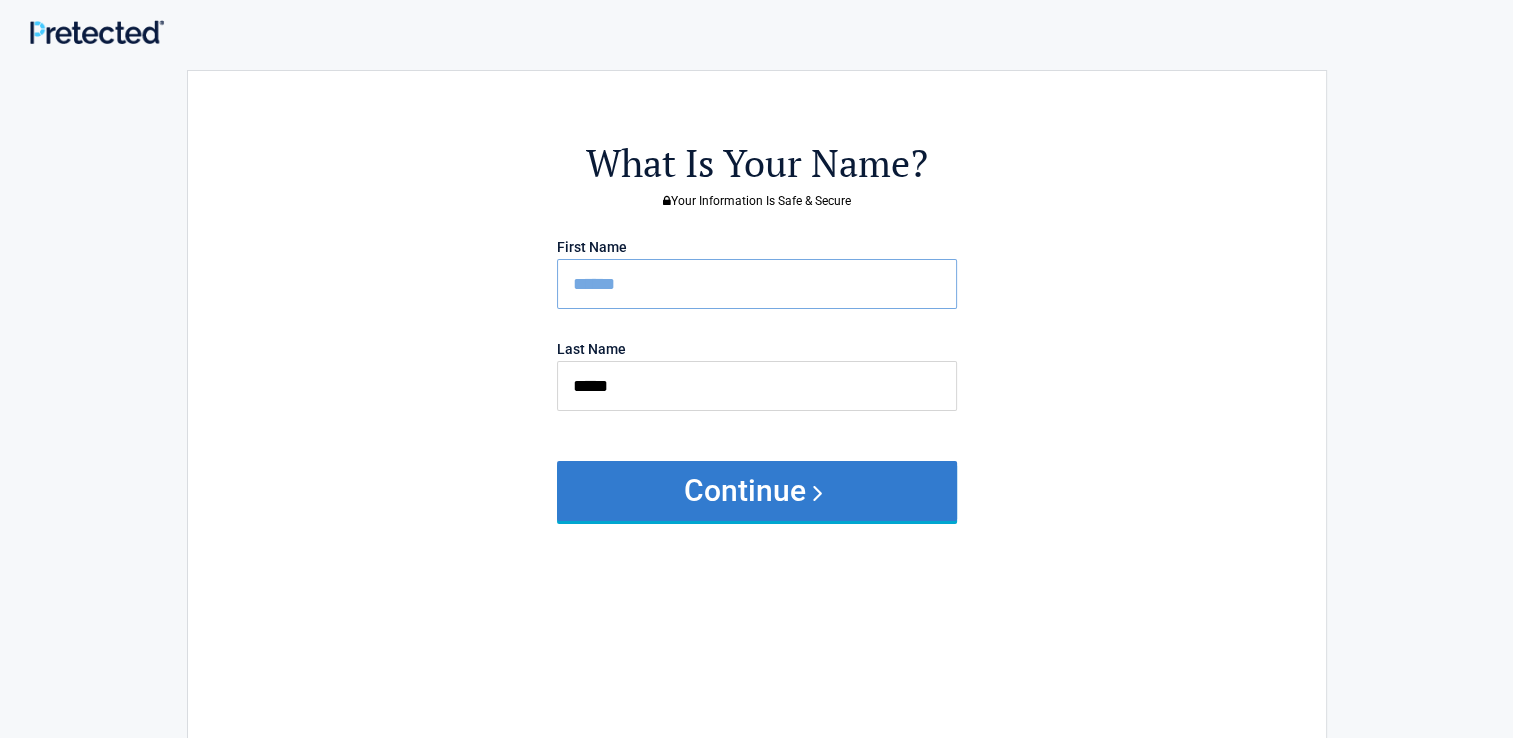 click on "Continue" at bounding box center [757, 491] 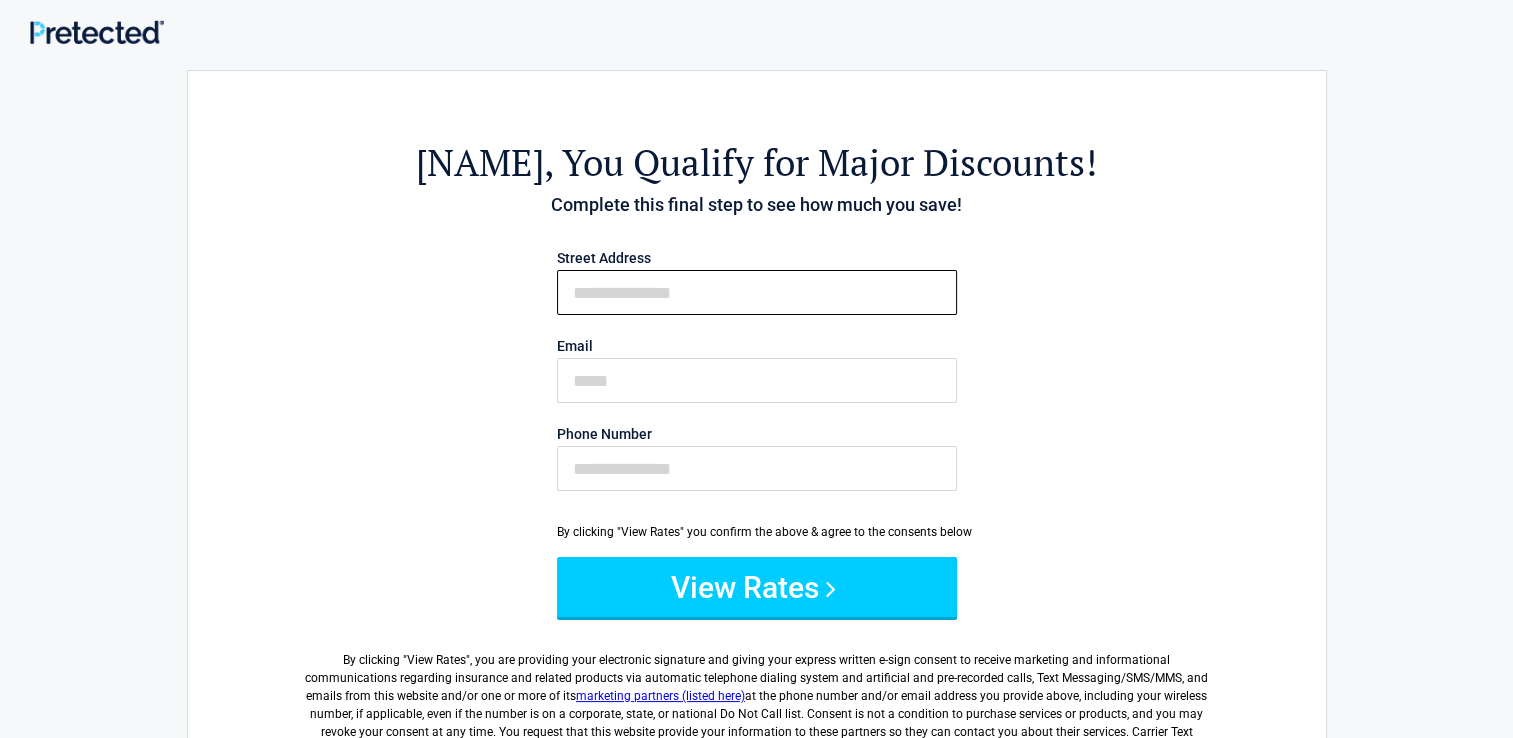click on "First Name" at bounding box center [757, 292] 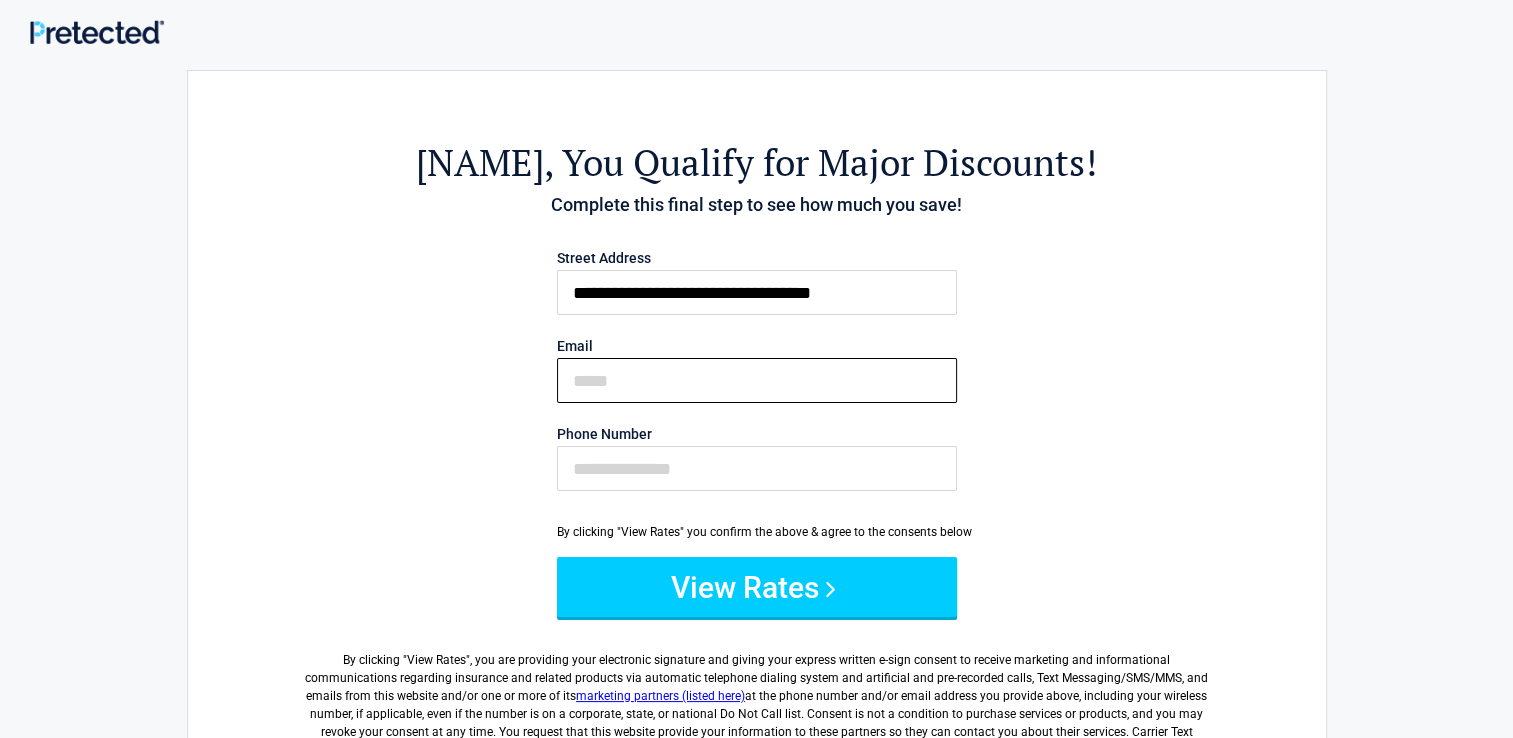 type on "**********" 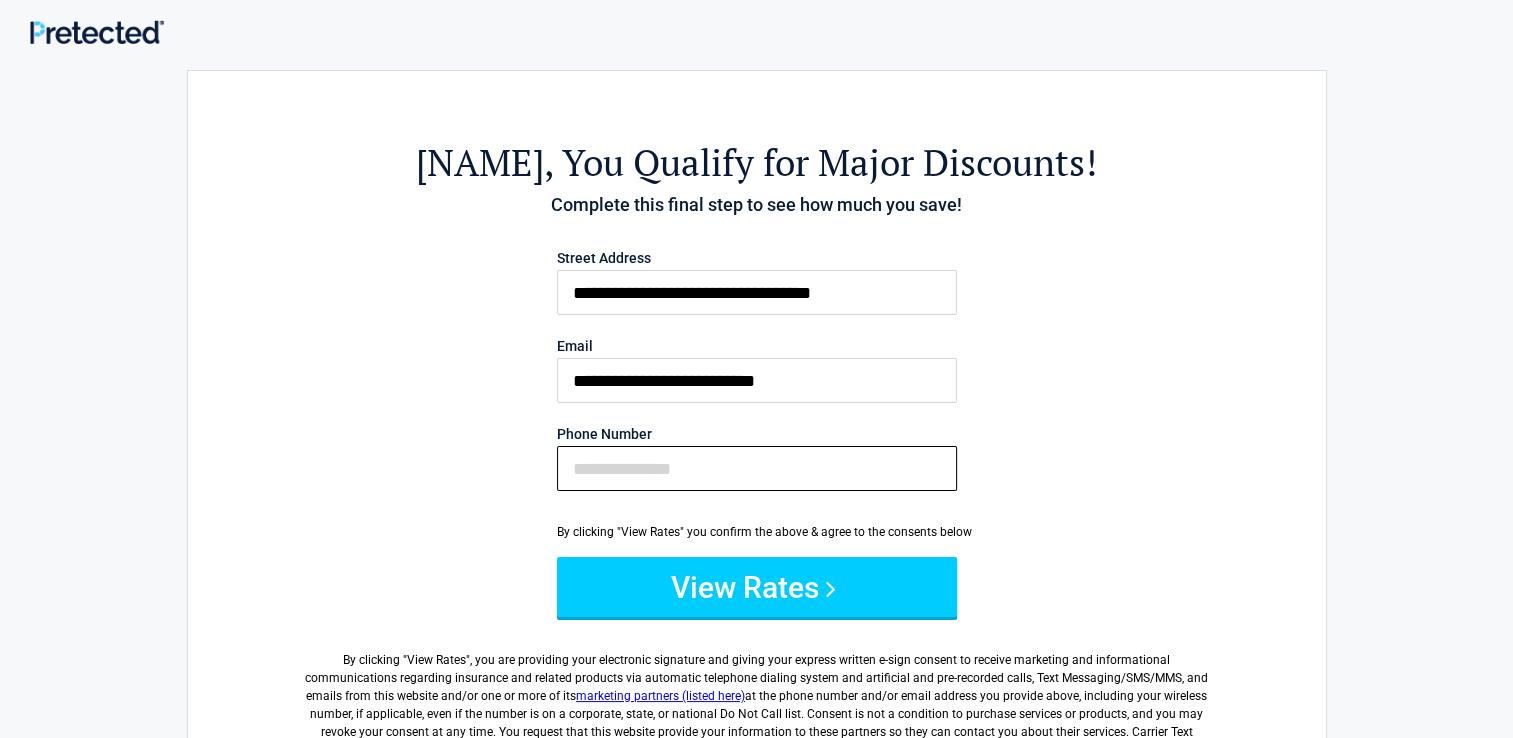 type on "**********" 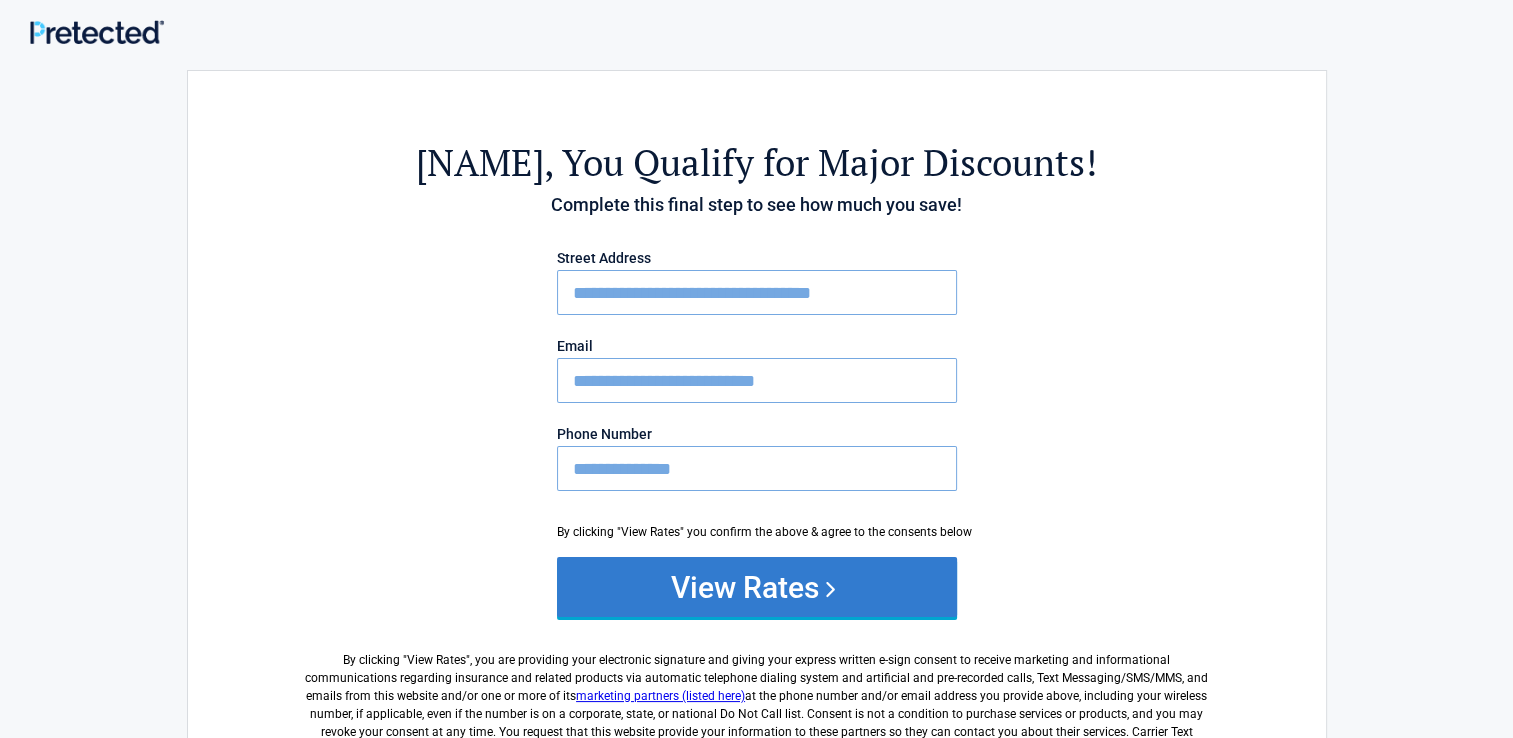 click on "View Rates" at bounding box center (757, 587) 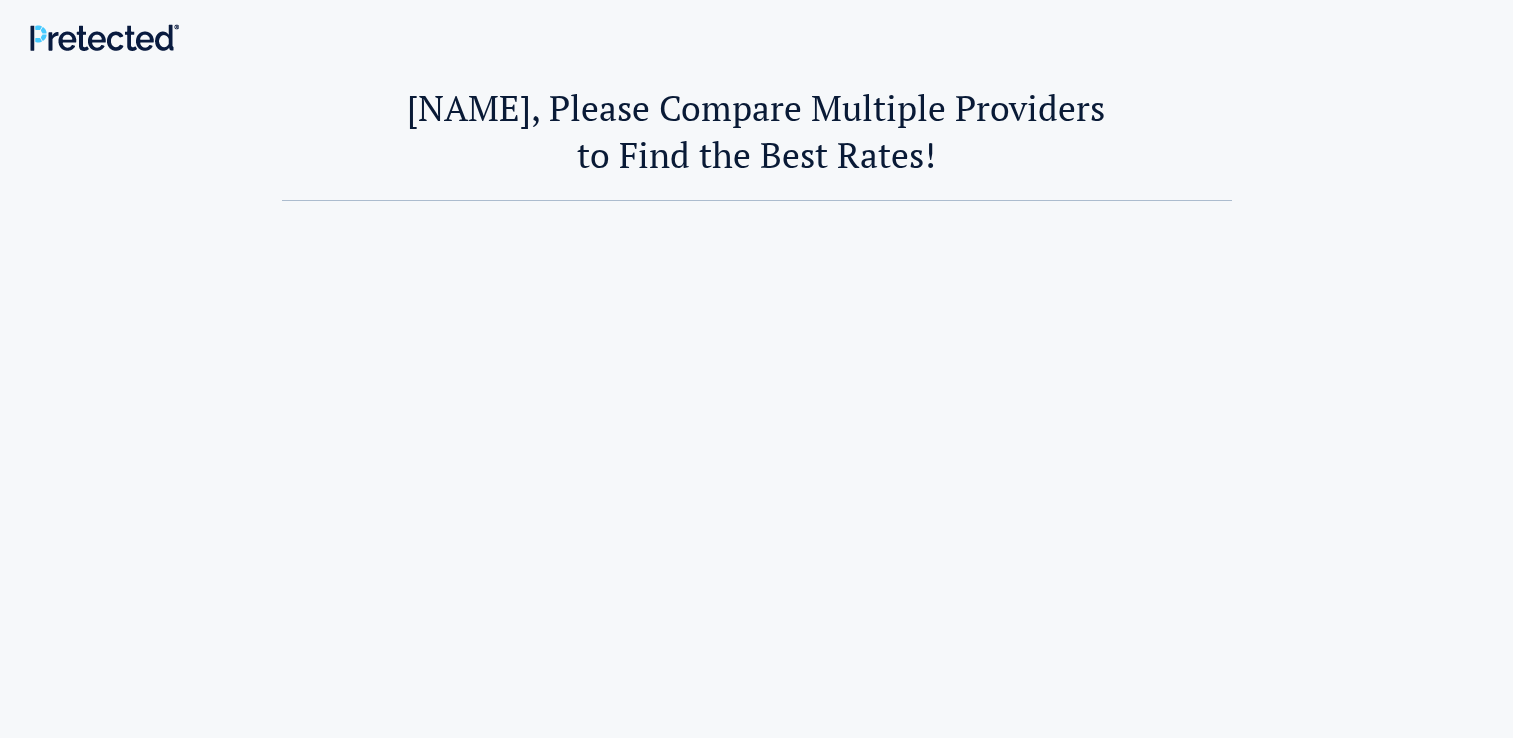 scroll, scrollTop: 0, scrollLeft: 0, axis: both 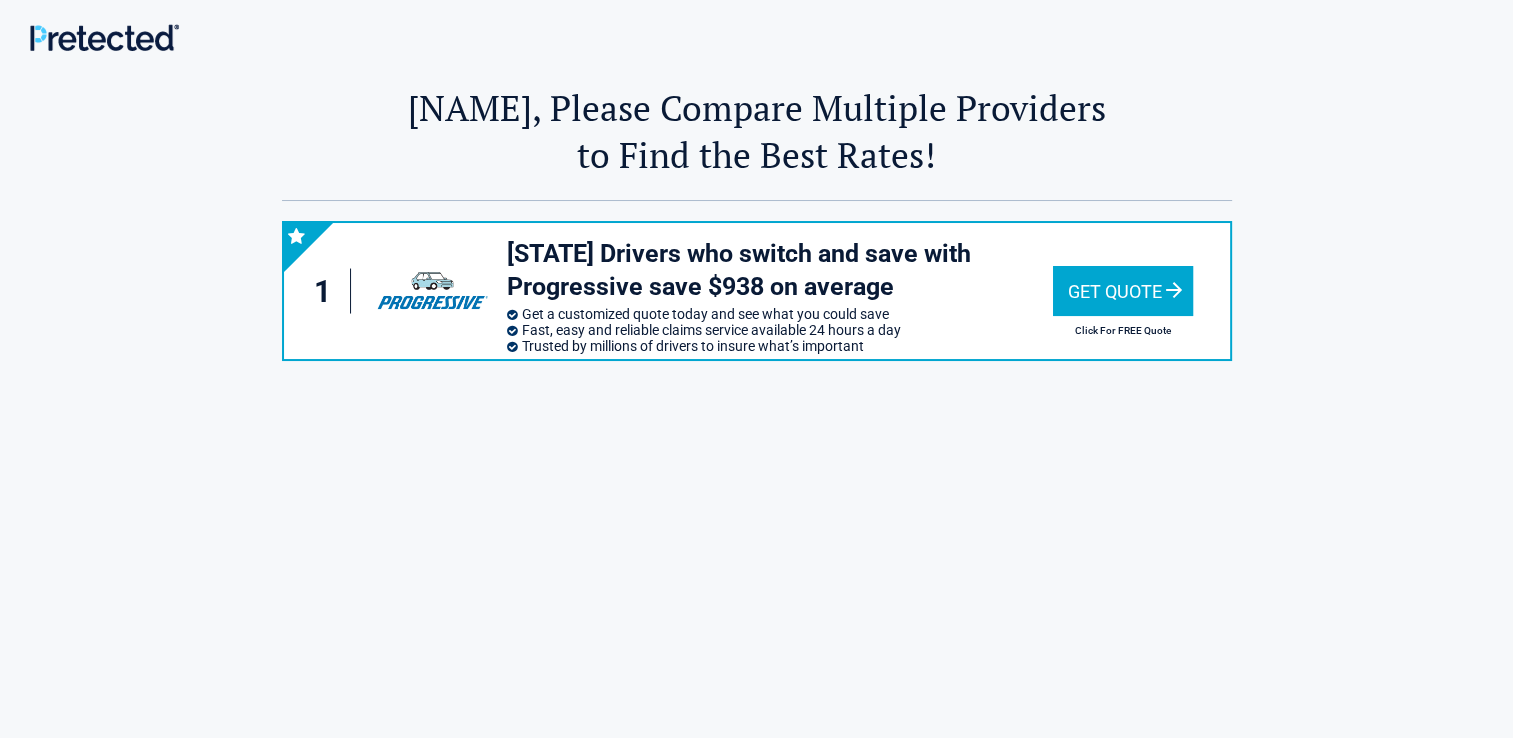 click on "Get Quote" at bounding box center (1123, 291) 